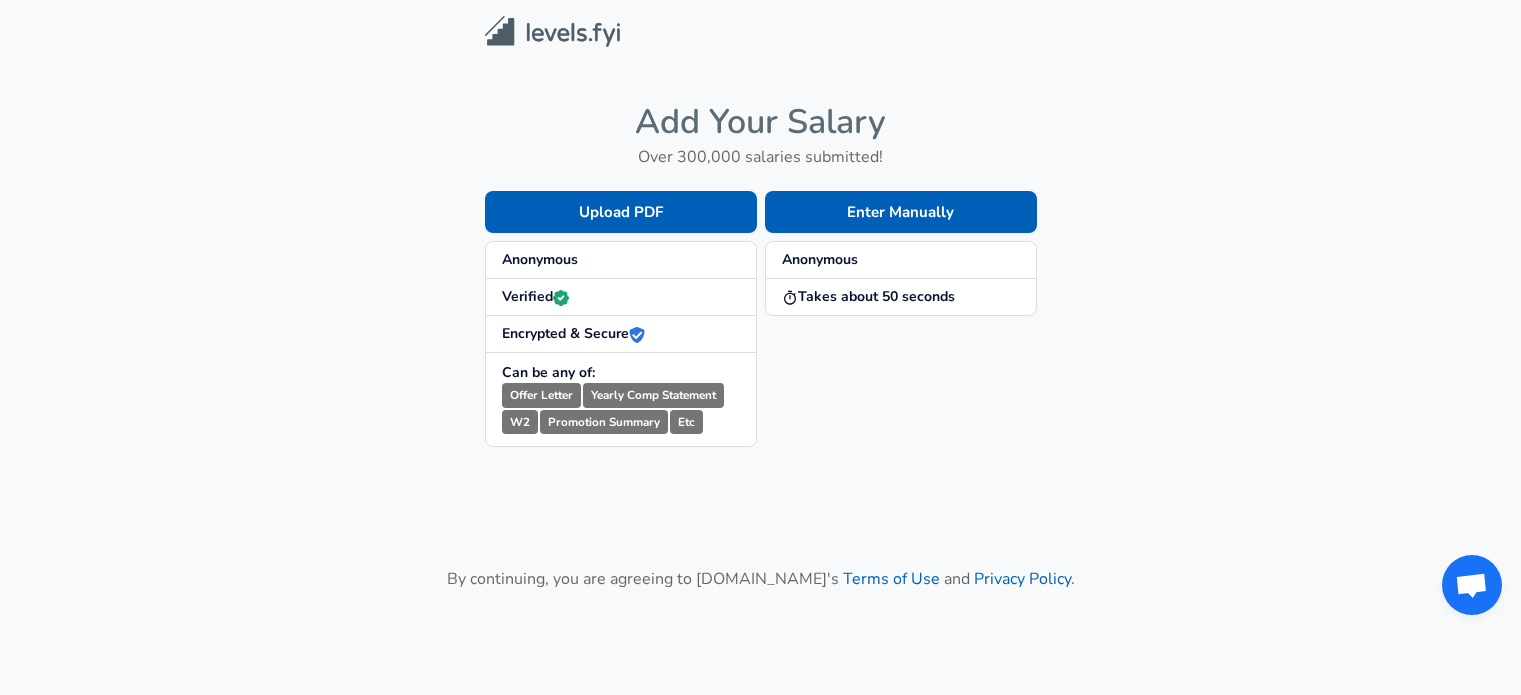 scroll, scrollTop: 0, scrollLeft: 0, axis: both 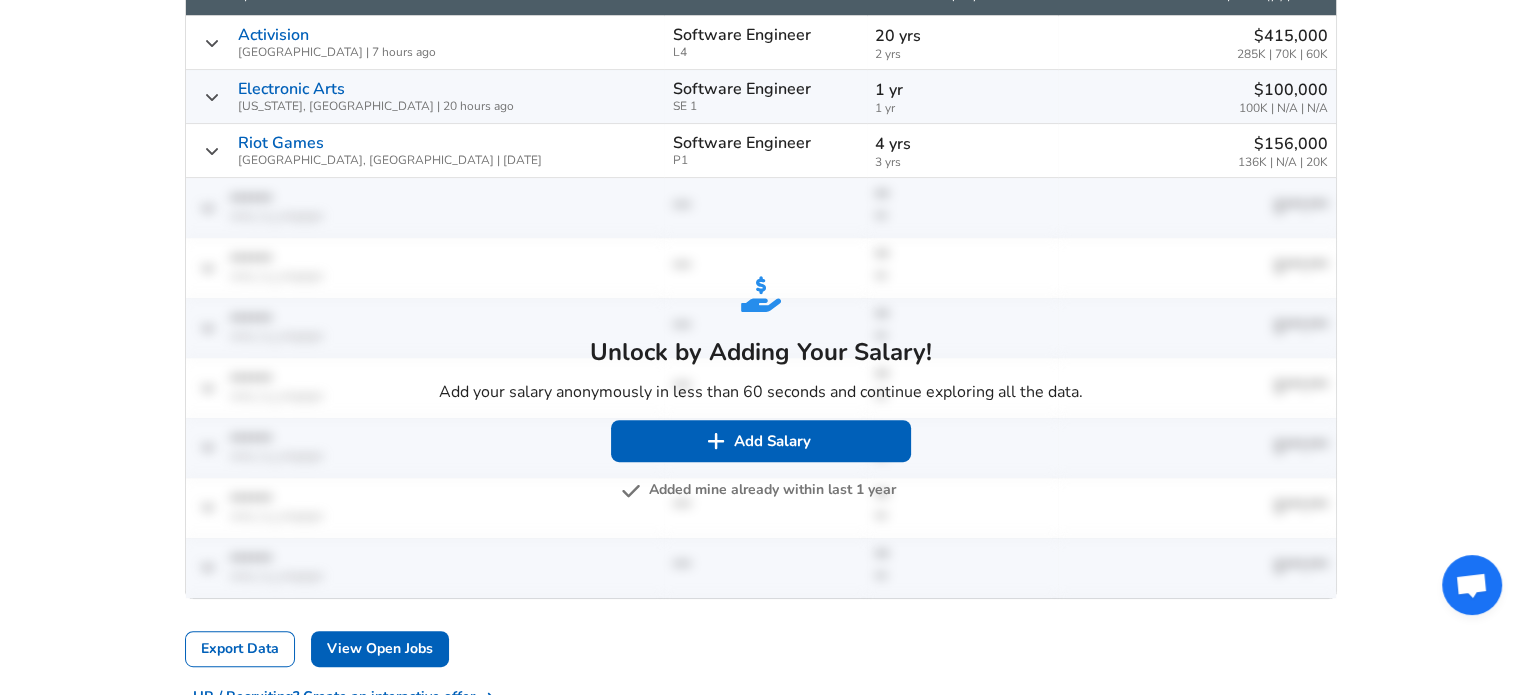 click on "Added mine already within last 1 year" at bounding box center (760, 490) 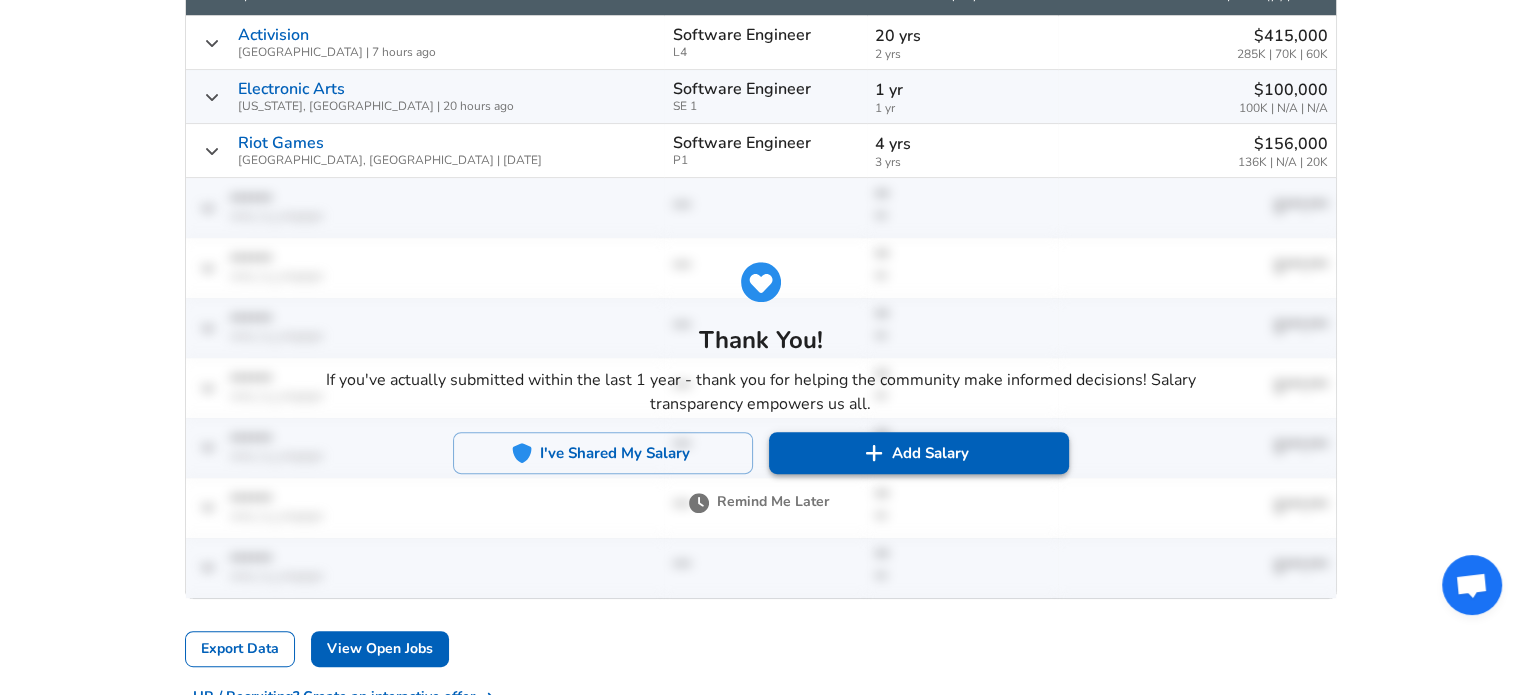 click on "Add Salary" at bounding box center (919, 453) 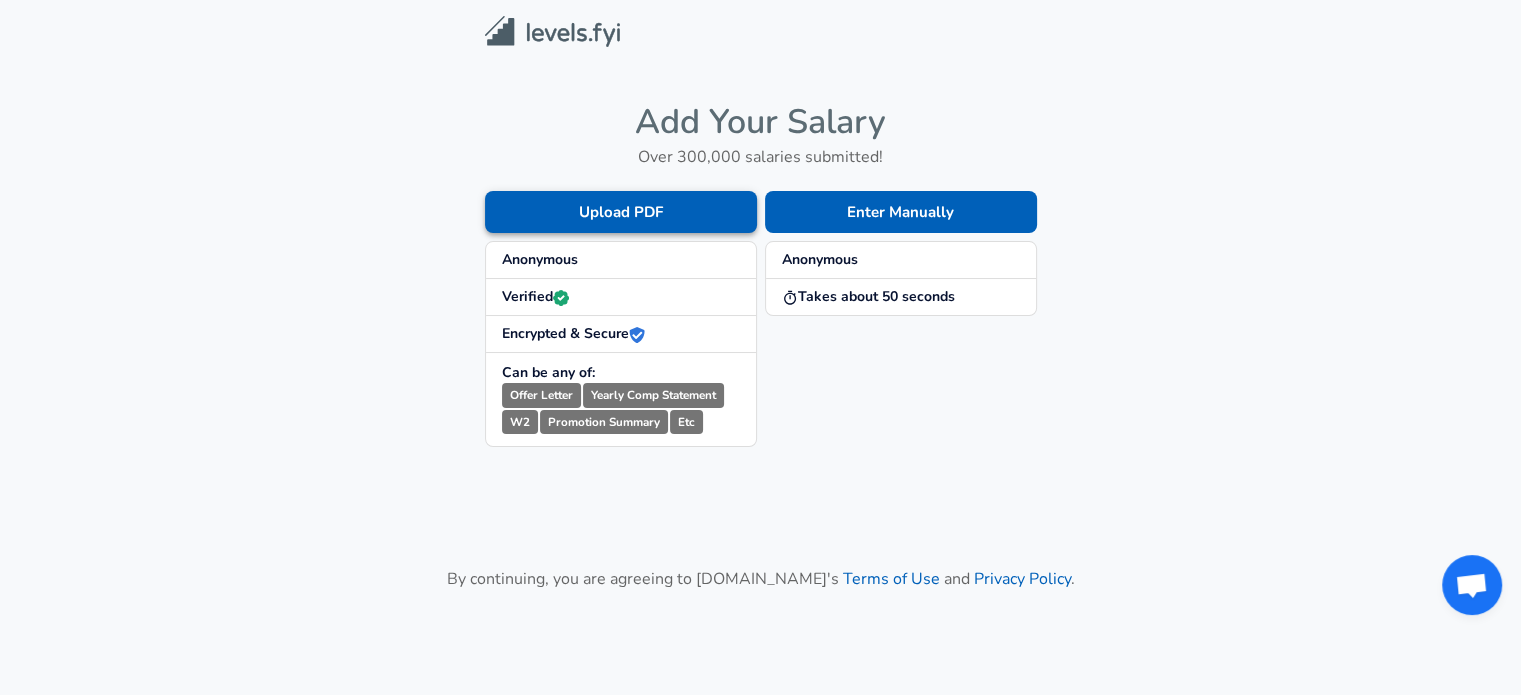 click on "Upload PDF" at bounding box center [621, 212] 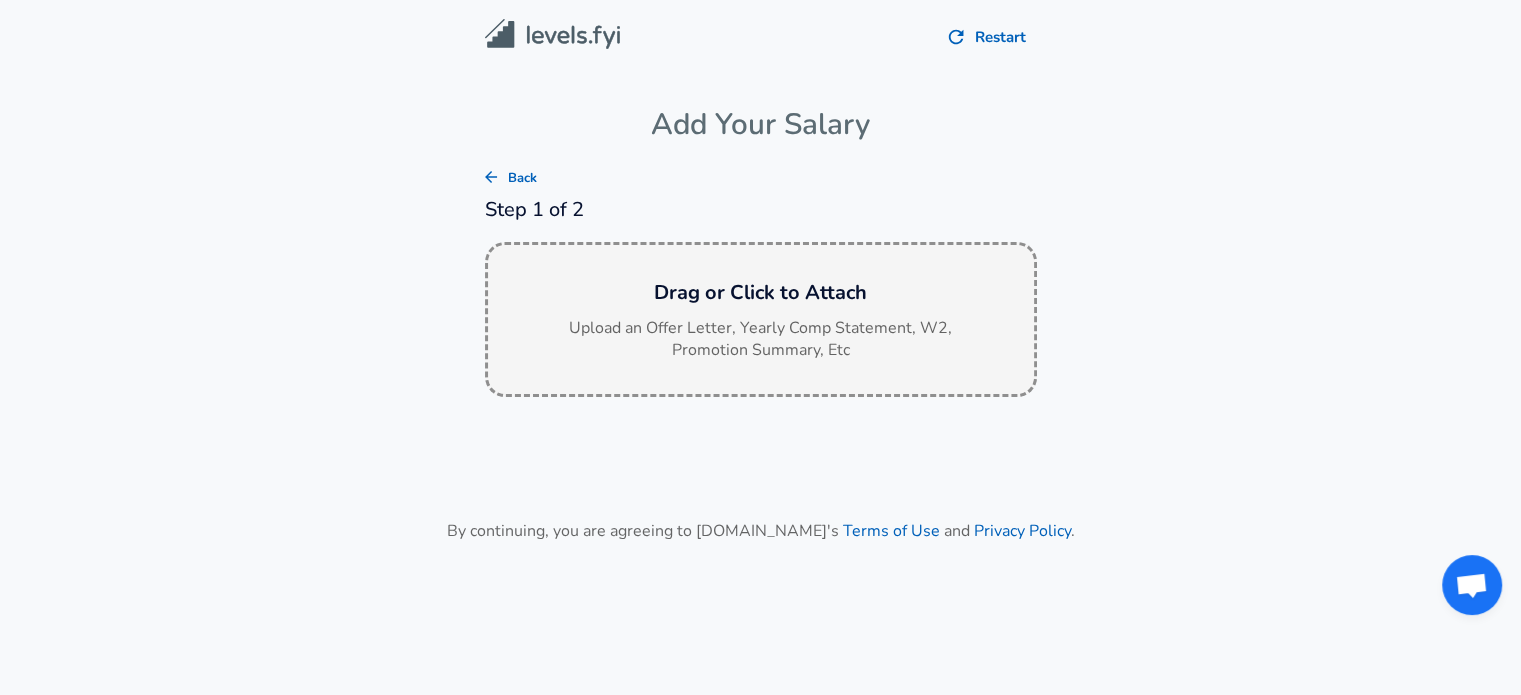 click on "Drag or Click to Attach" at bounding box center (761, 293) 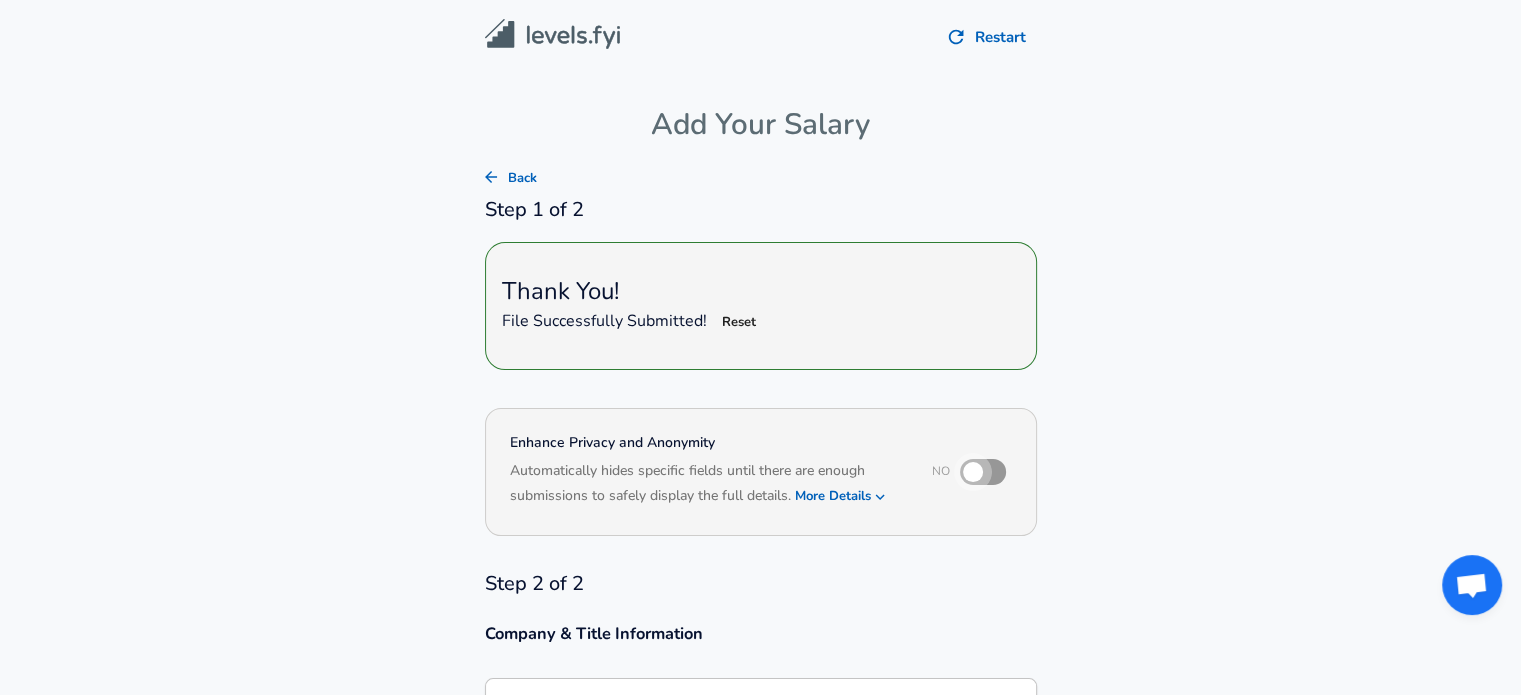 click at bounding box center [973, 472] 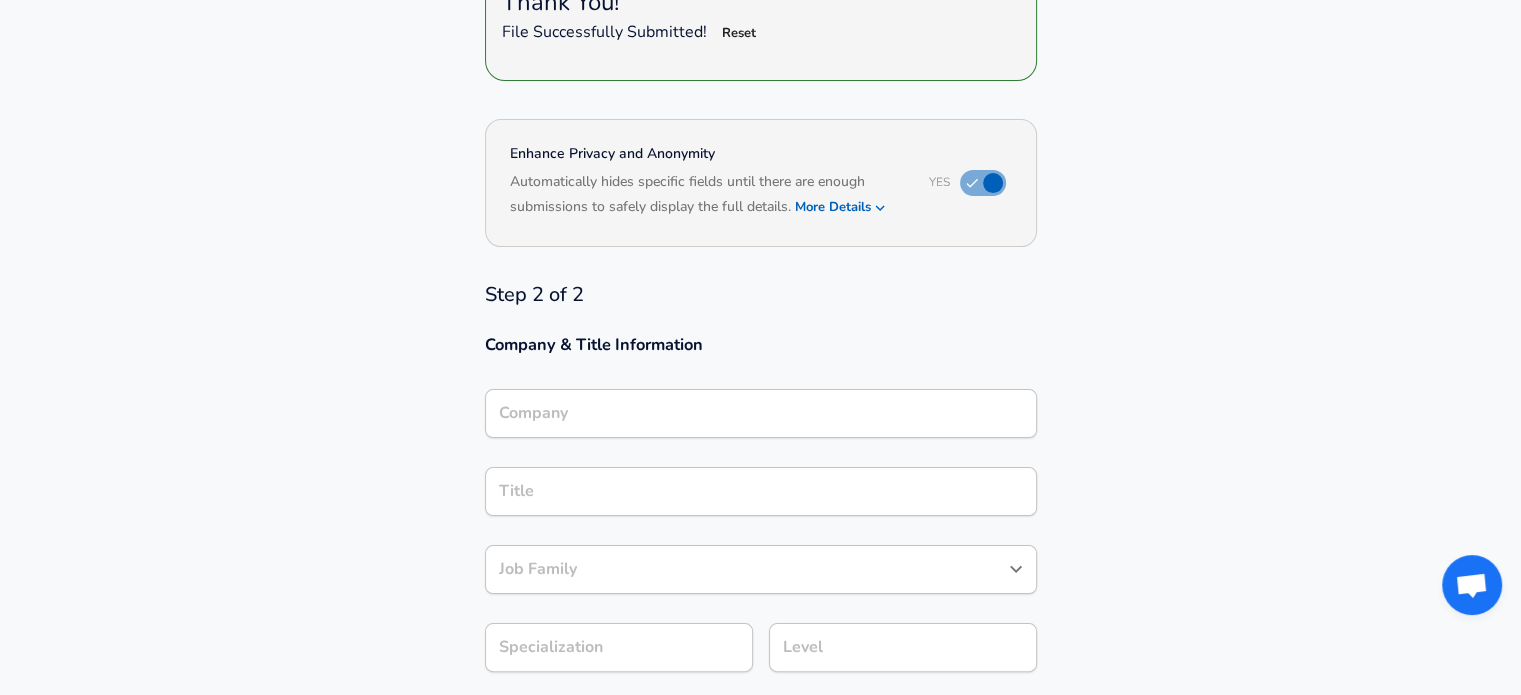 scroll, scrollTop: 308, scrollLeft: 0, axis: vertical 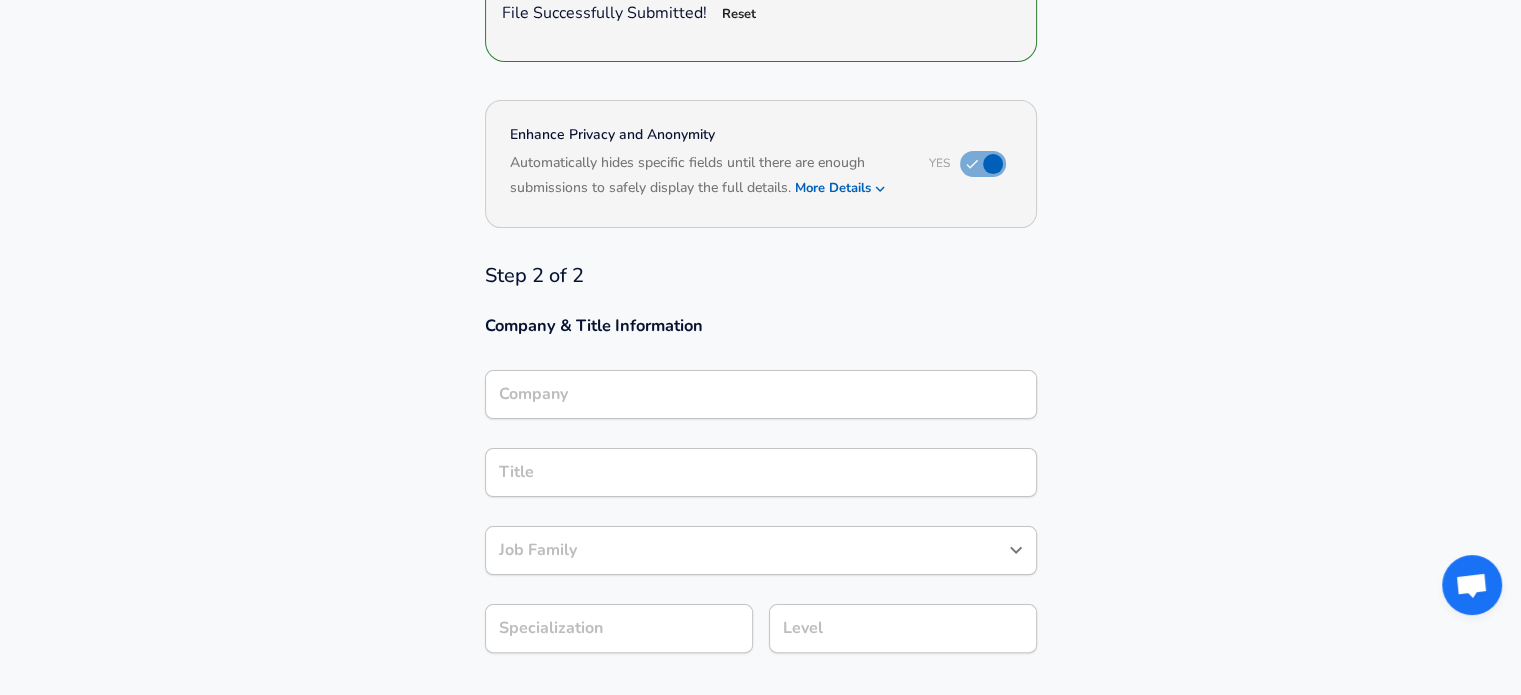 click on "Company" at bounding box center (761, 394) 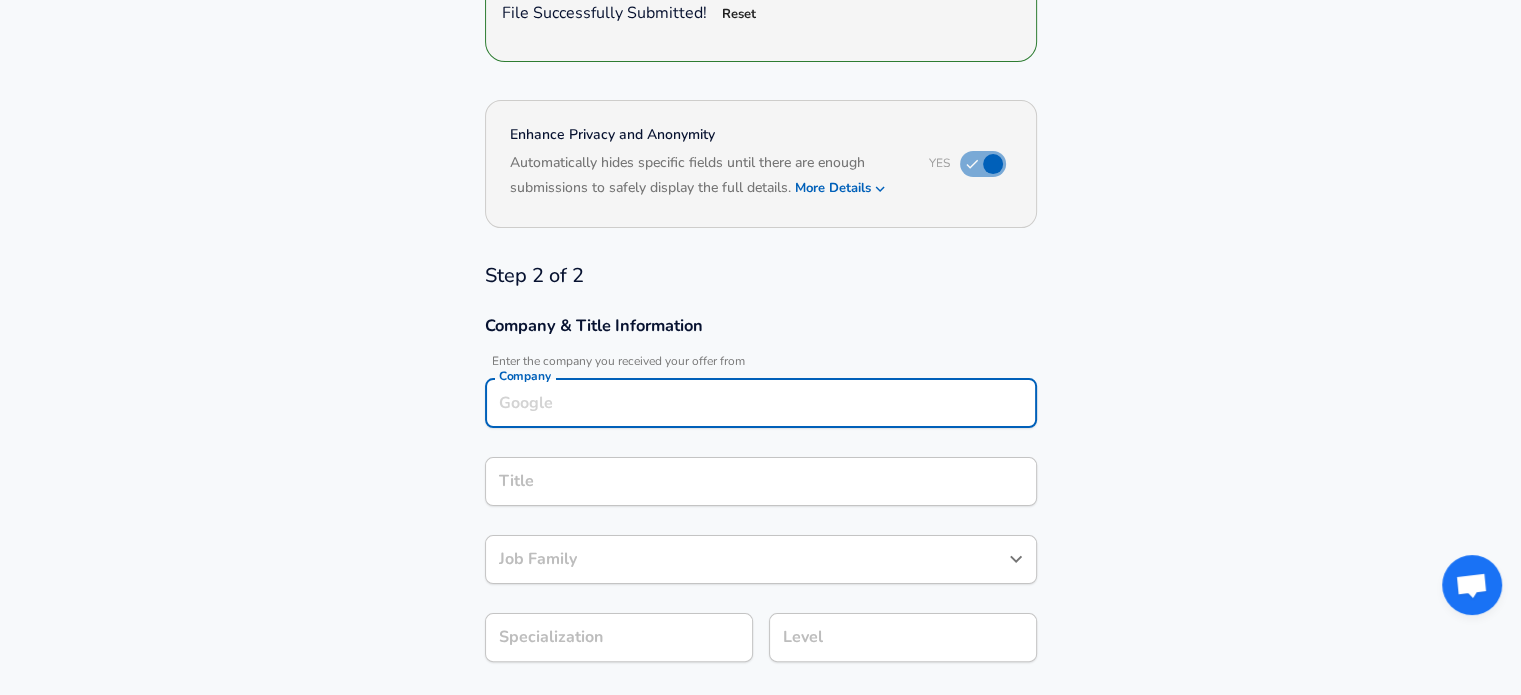 scroll, scrollTop: 328, scrollLeft: 0, axis: vertical 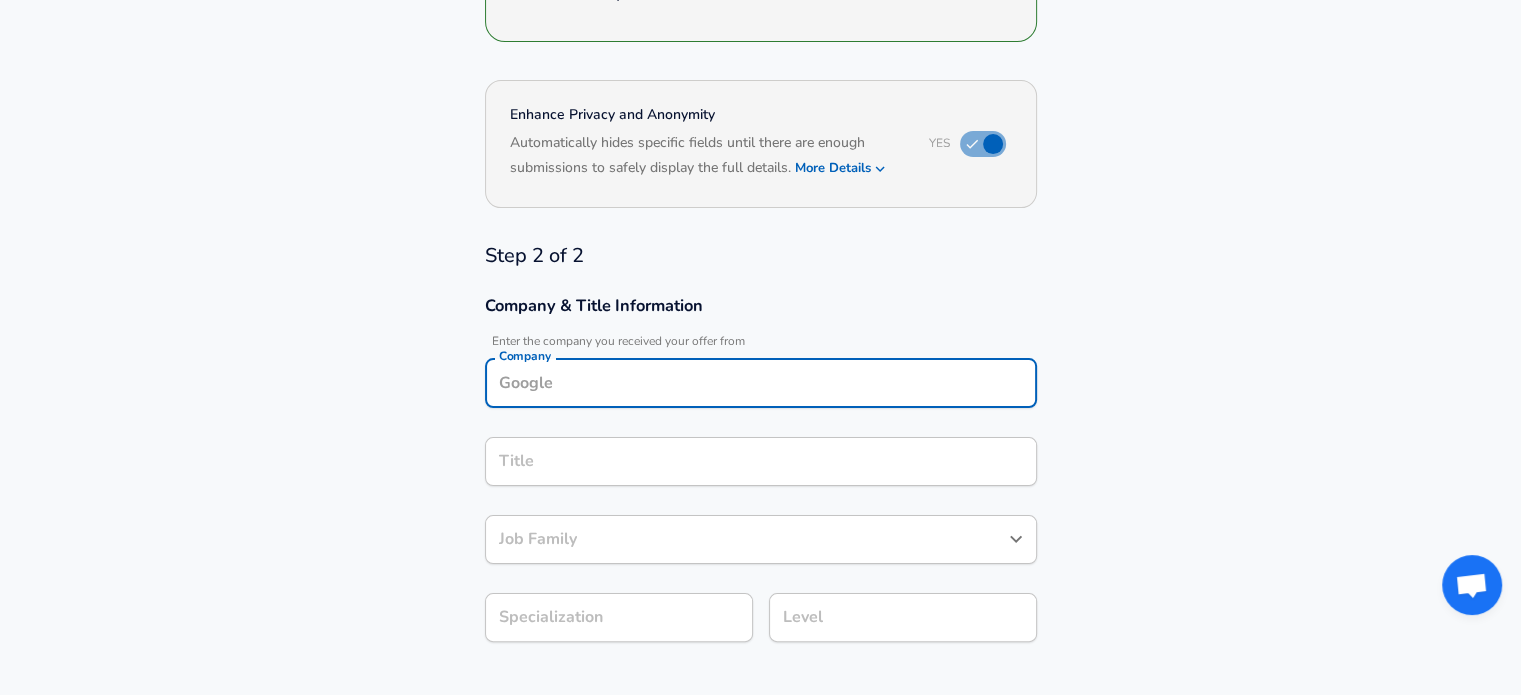 type on "O" 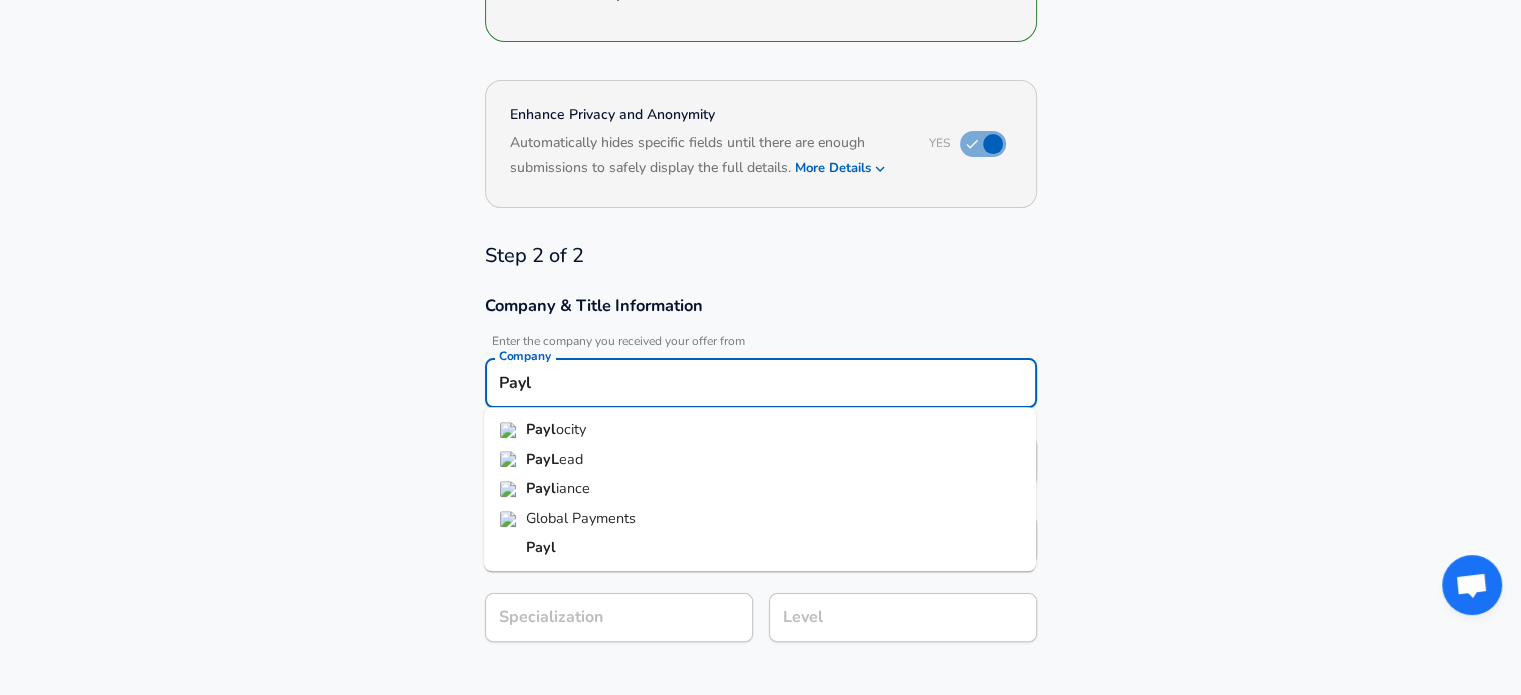click on "Payl ocity" at bounding box center [760, 430] 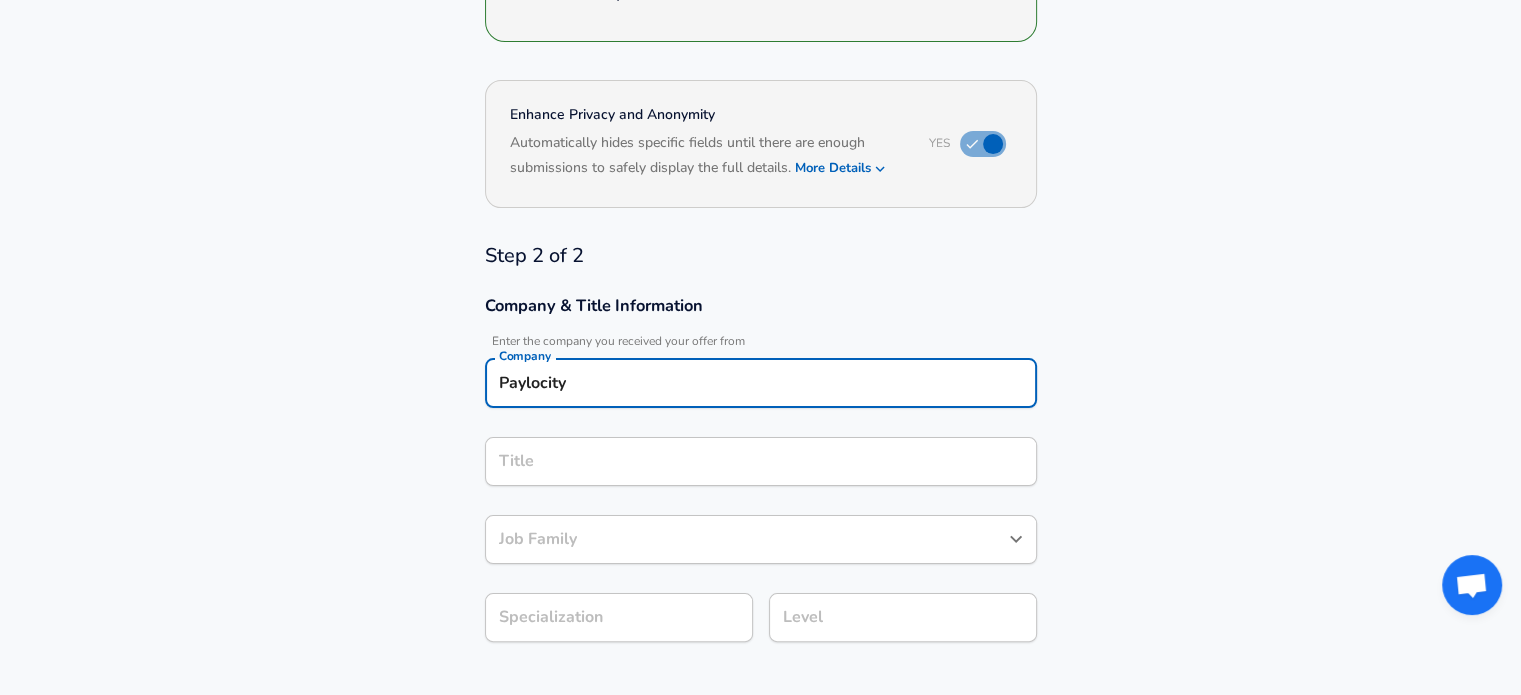 type on "Paylocity" 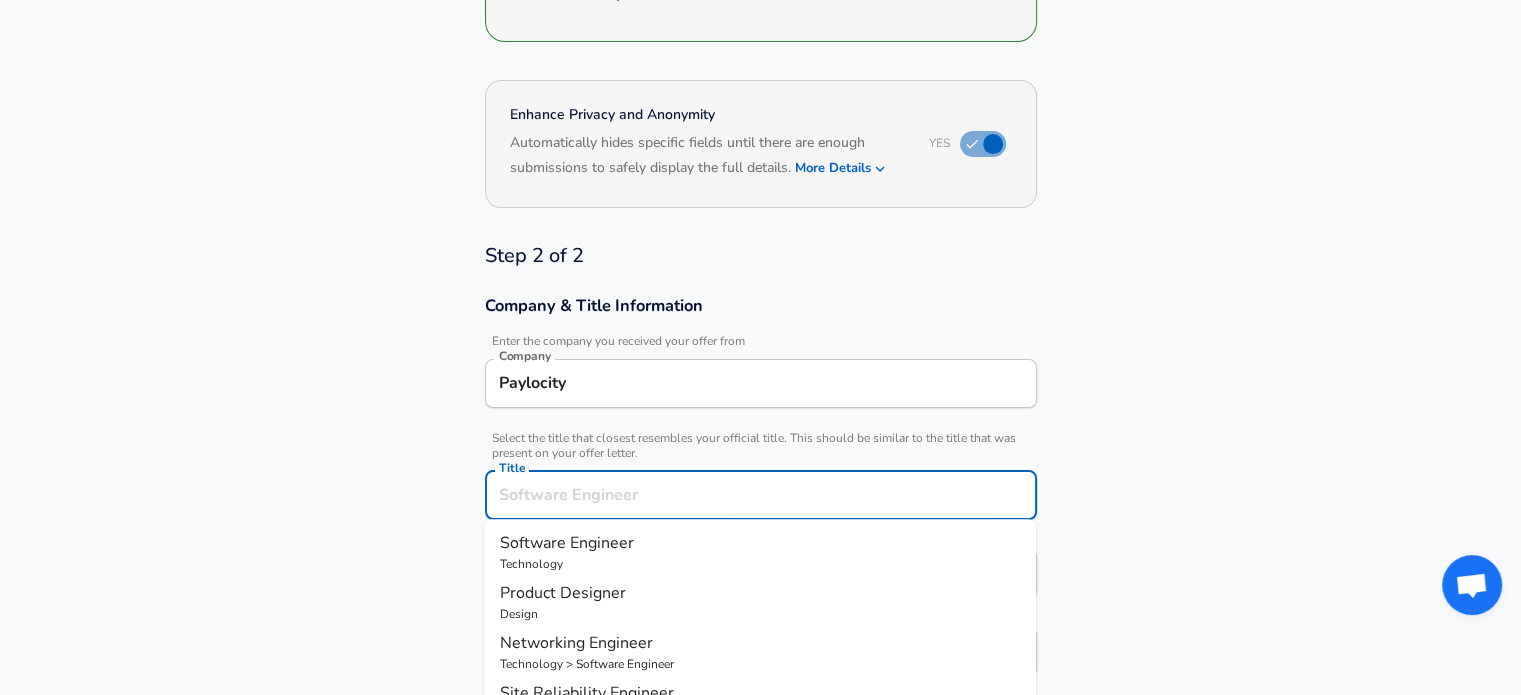 scroll, scrollTop: 368, scrollLeft: 0, axis: vertical 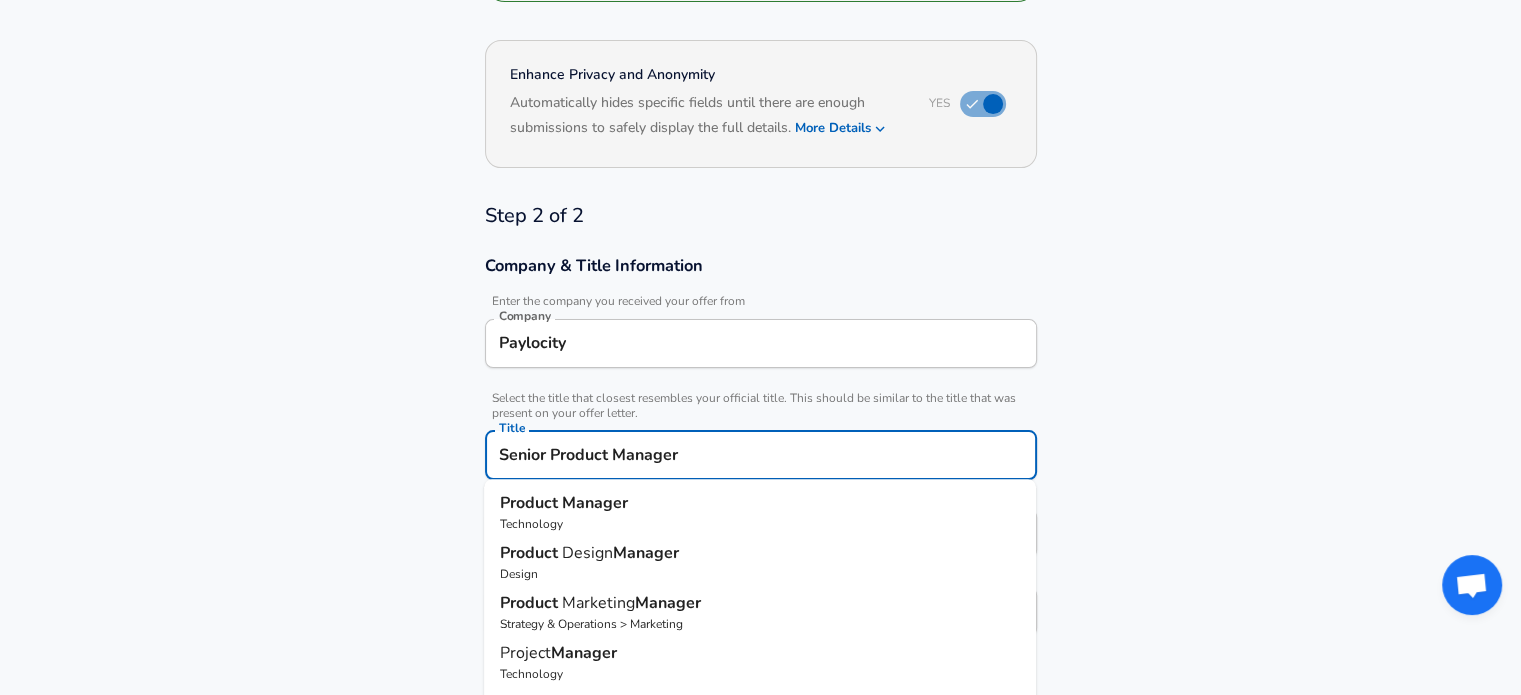 type on "Senior Product Manager" 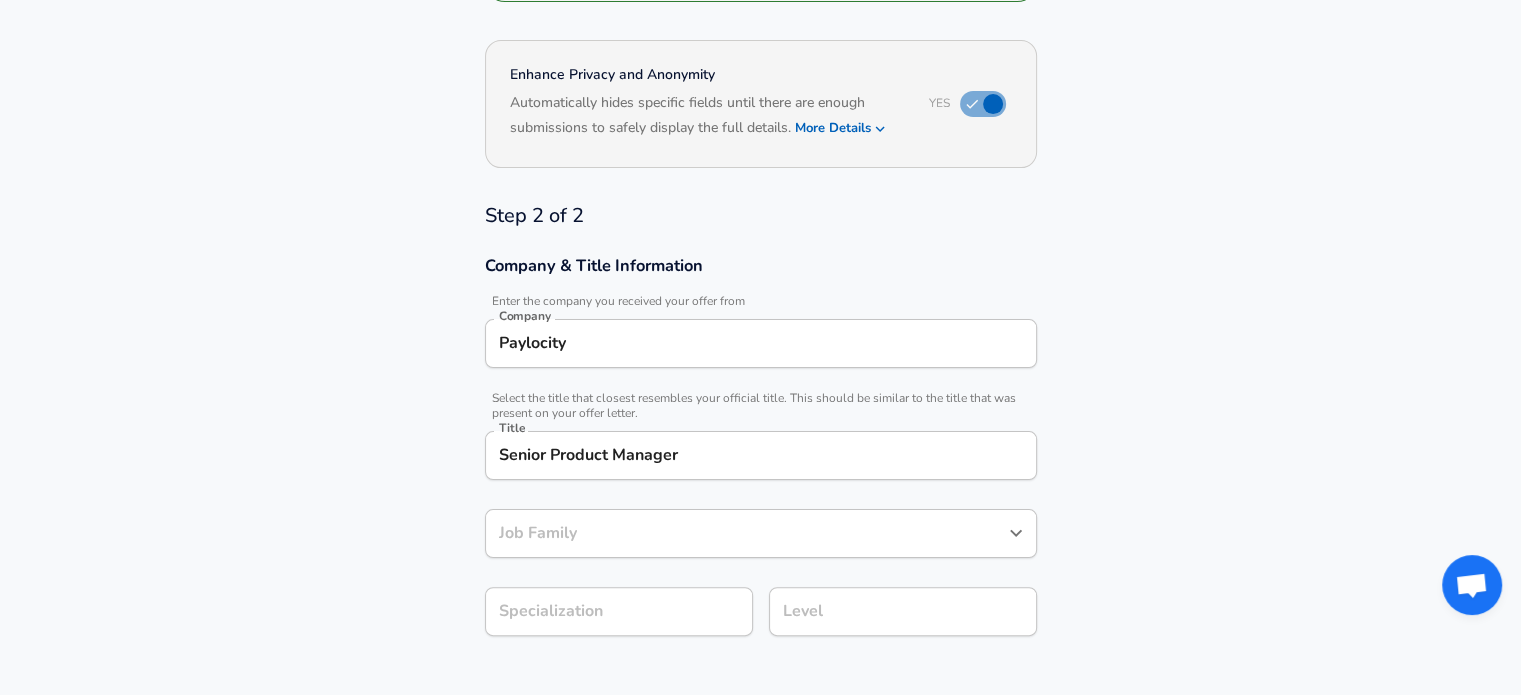 click on "Company & Title Information   Enter the company you received your offer from Company Paylocity Company   Select the title that closest resembles your official title. This should be similar to the title that was present on your offer letter. Title Senior Product Manager Title Job Family Job Family Specialization Specialization Level Level" at bounding box center [760, 456] 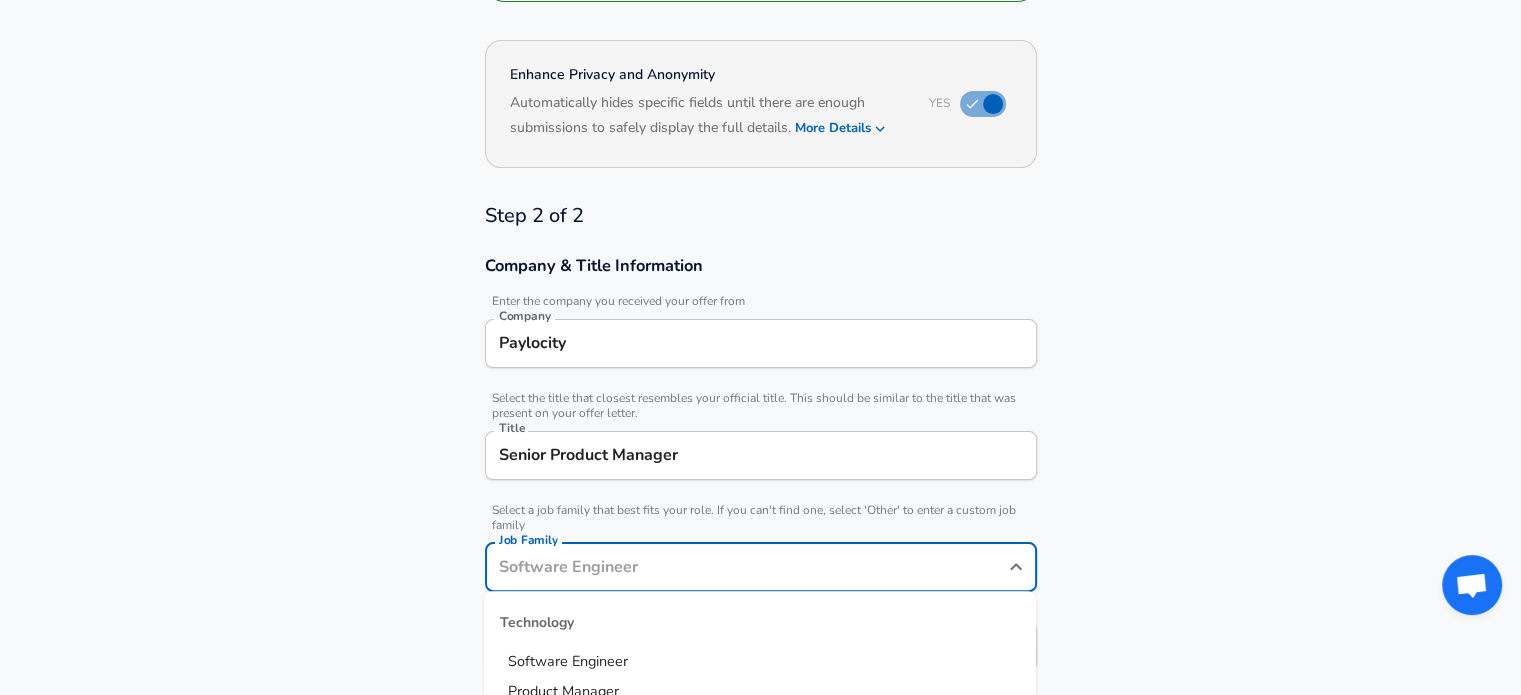 click on "Job Family" at bounding box center (746, 567) 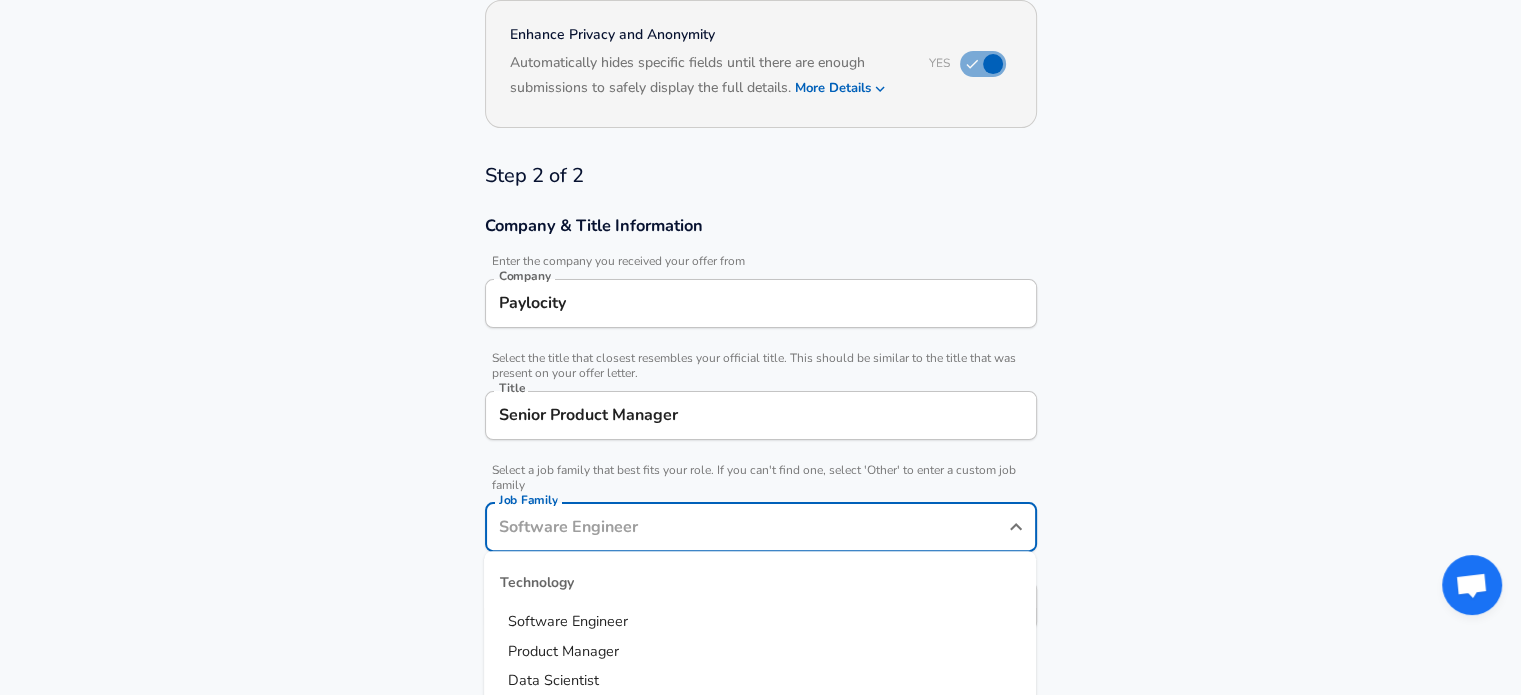 click on "Product Manager" at bounding box center [563, 651] 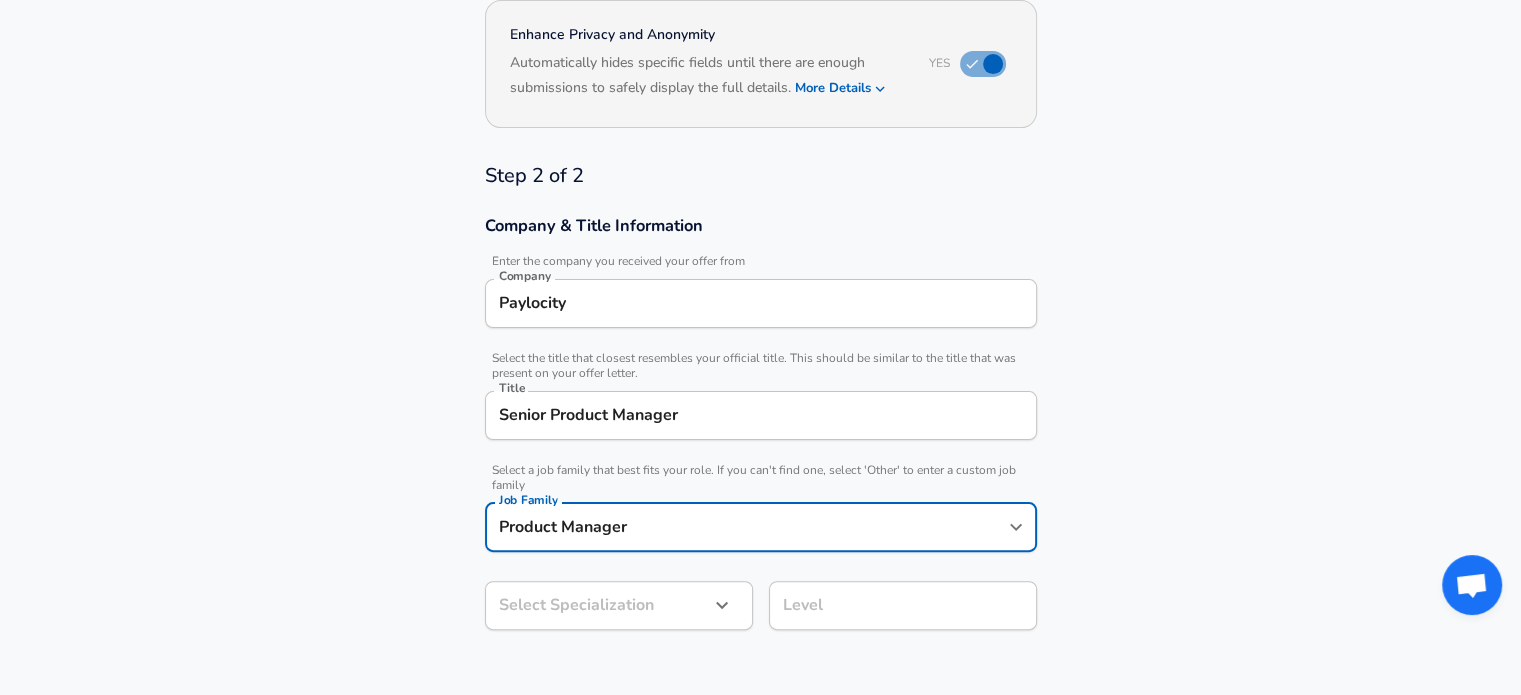 scroll, scrollTop: 468, scrollLeft: 0, axis: vertical 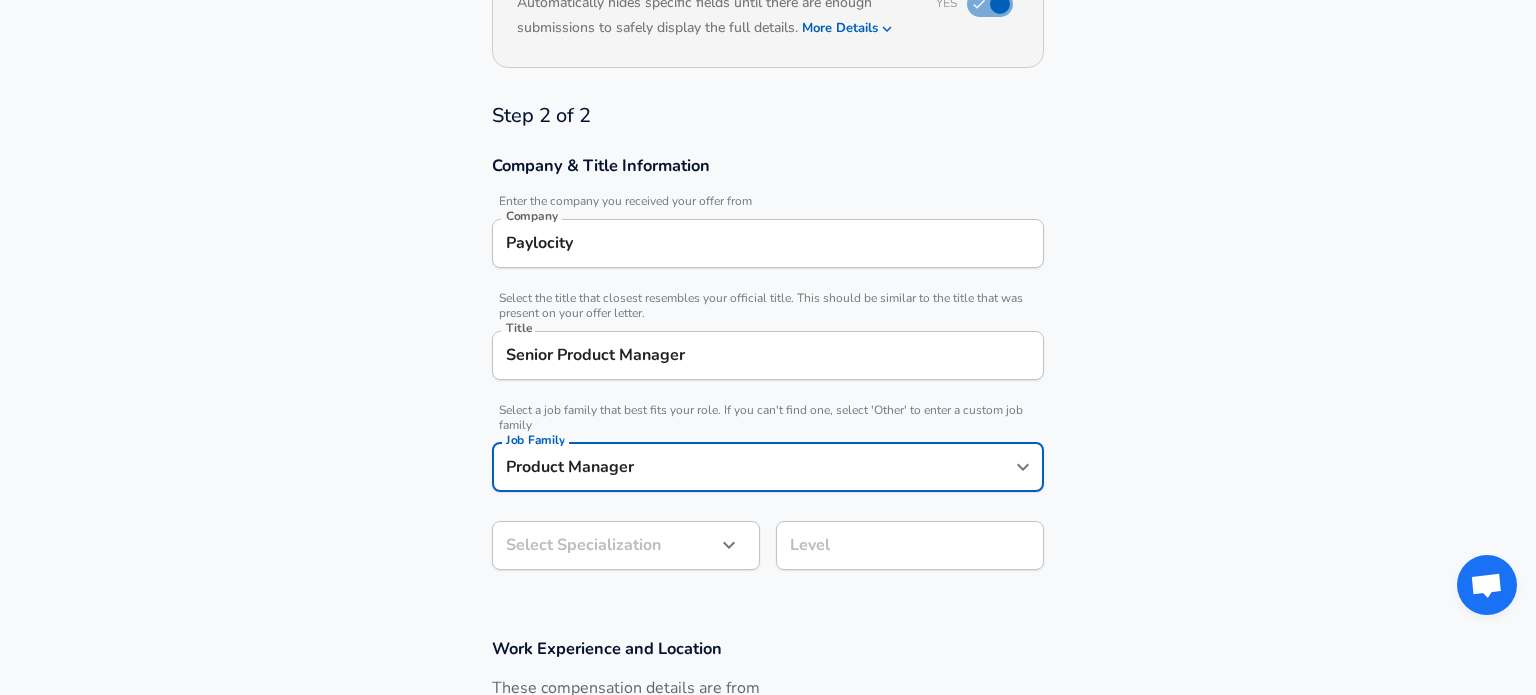 click on "Restart Add Your Salary Back Step 1 of 2 Thank You! File Successfully Submitted! Reset Enhance Privacy and Anonymity Yes Automatically hides specific fields until there are enough submissions to safely display the full details.   More Details Based on your submission and the data points that we have already collected, we will automatically hide and anonymize specific fields if there aren't enough data points to remain sufficiently anonymous. Step 2 of 2 Company & Title Information   Enter the company you received your offer from Company Paylocity Company   Select the title that closest resembles your official title. This should be similar to the title that was present on your offer letter. Title Senior Product Manager Title   Select a job family that best fits your role. If you can't find one, select 'Other' to enter a custom job family Job Family Product Manager Job Family Select Specialization ​ Select Specialization Level Level Work Experience and Location New Offer Employee Compensation Details Gross" at bounding box center (768, -121) 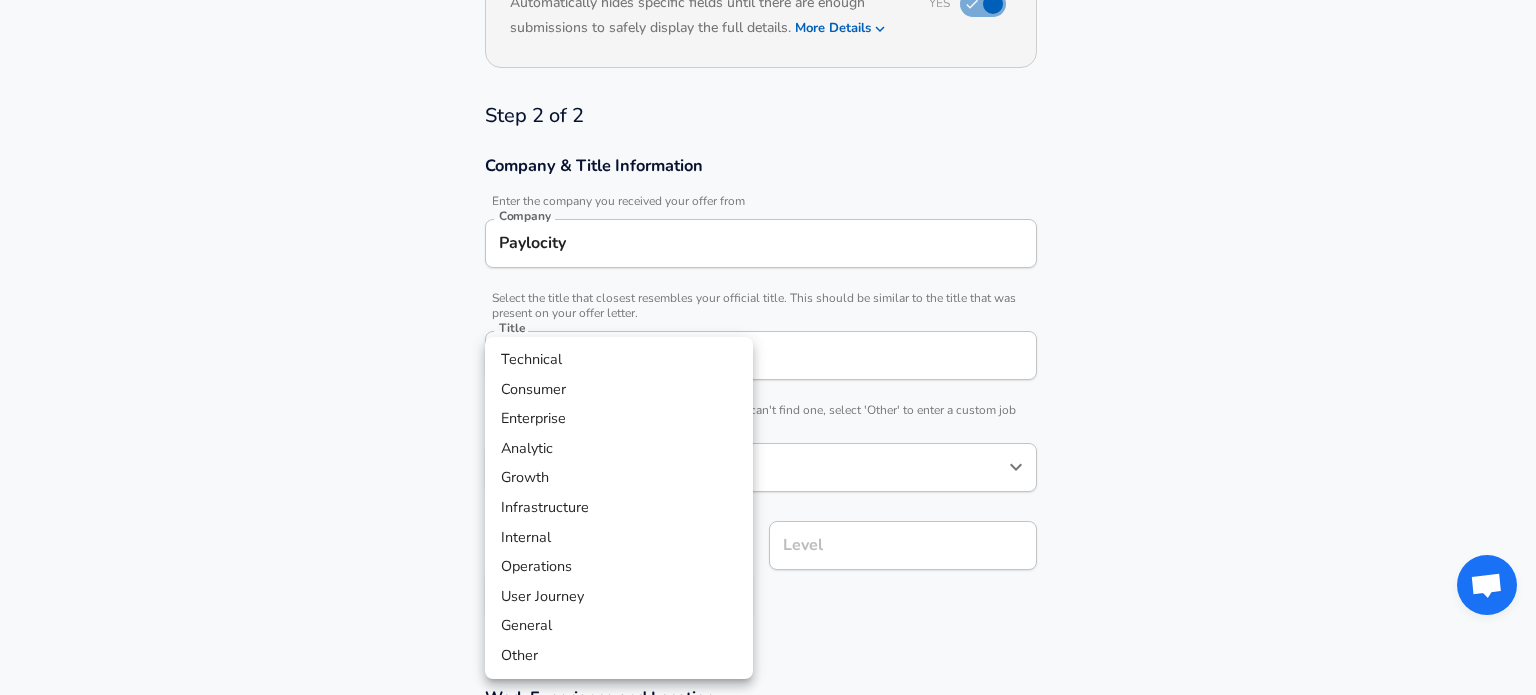 click on "Enterprise" at bounding box center [619, 419] 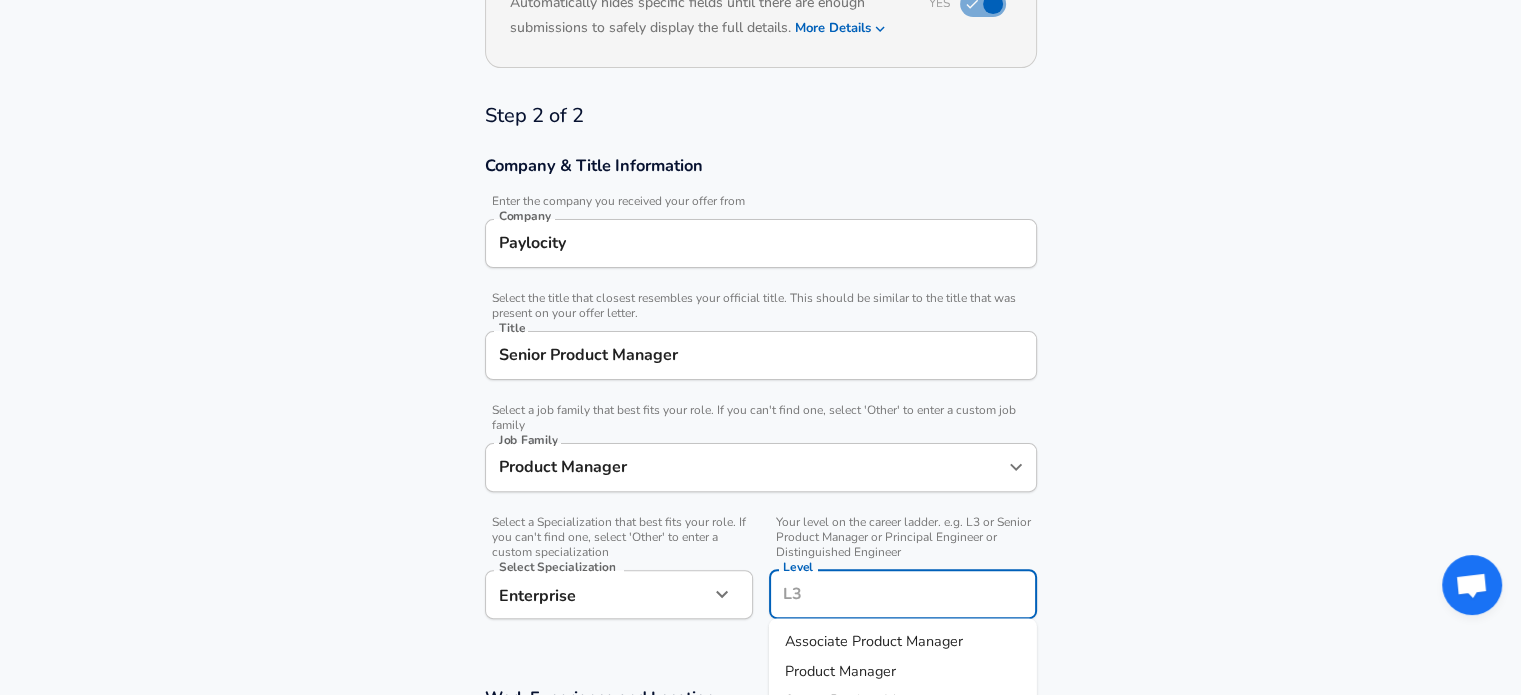 click on "Level" at bounding box center (903, 594) 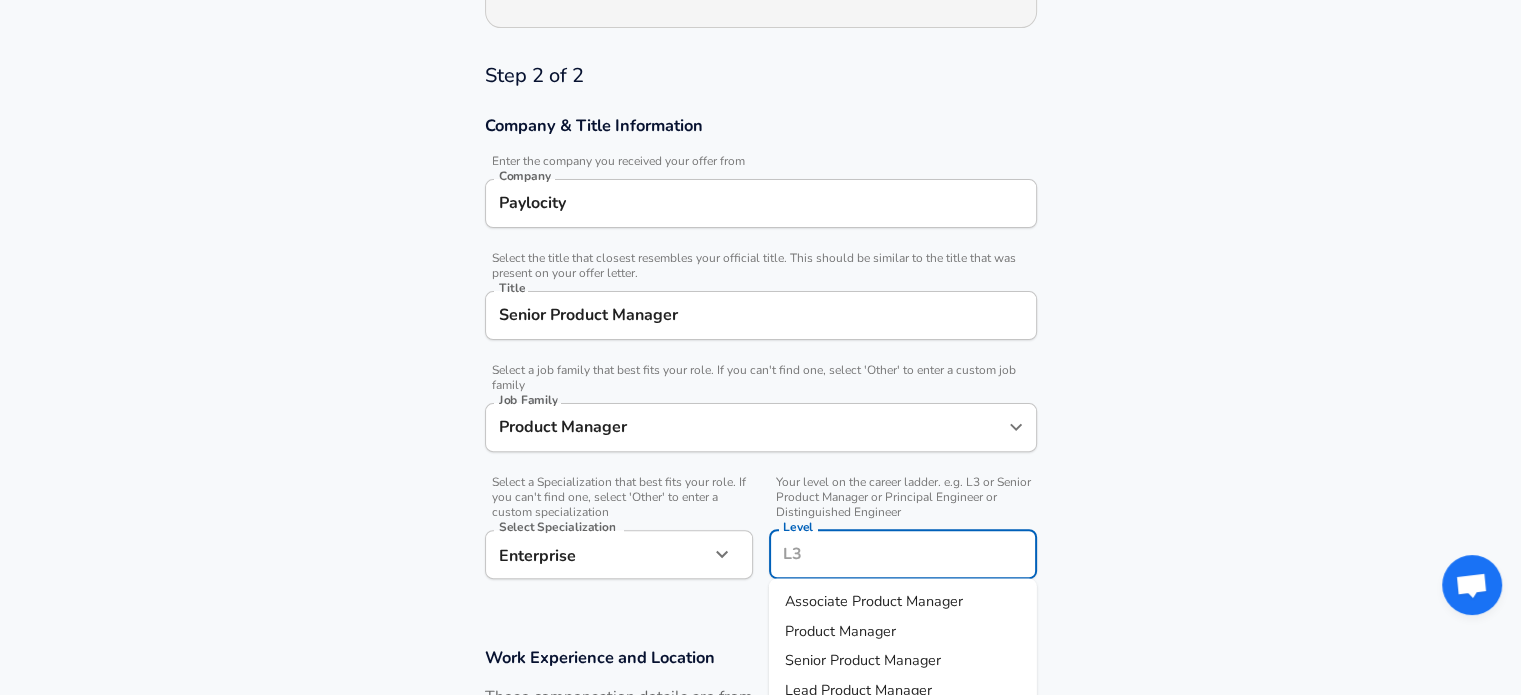 click on "Senior Product Manager" at bounding box center (863, 660) 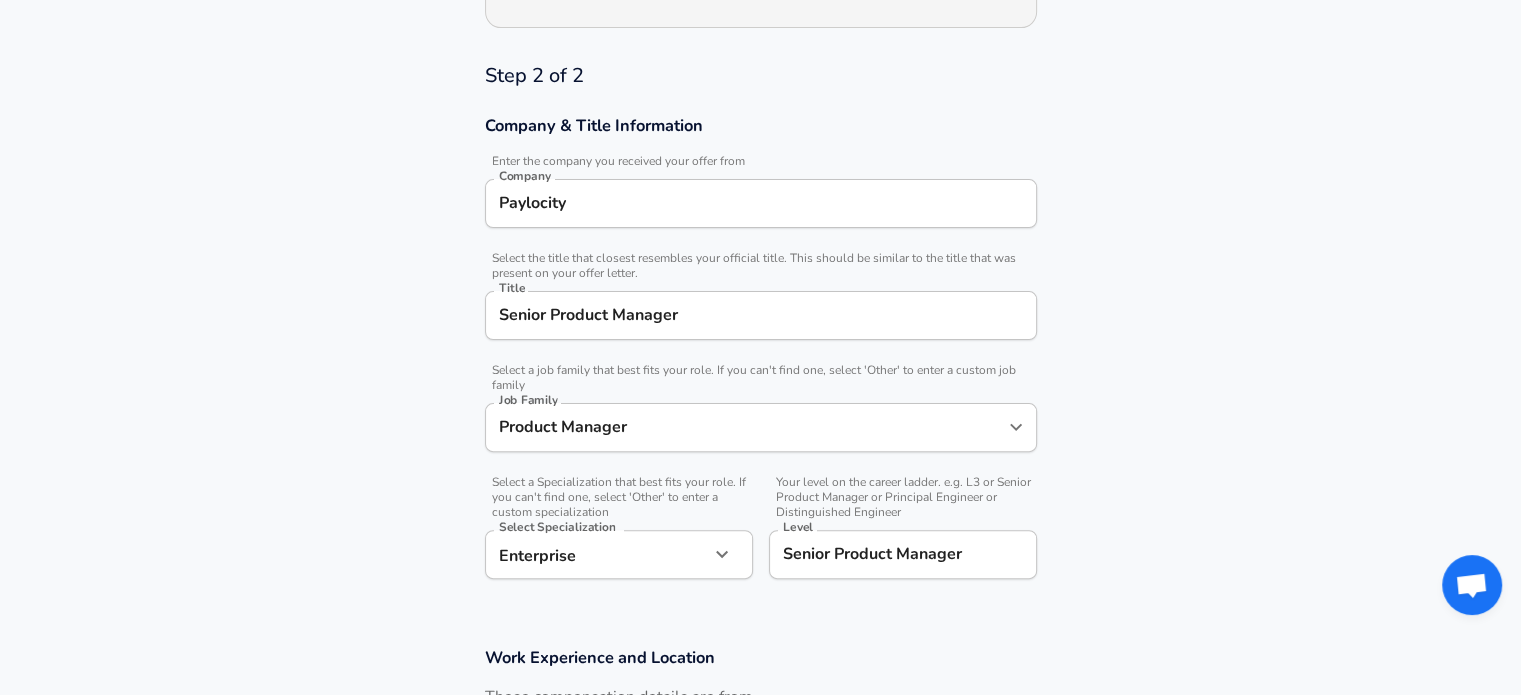 click on "Work Experience and Location" at bounding box center [761, 657] 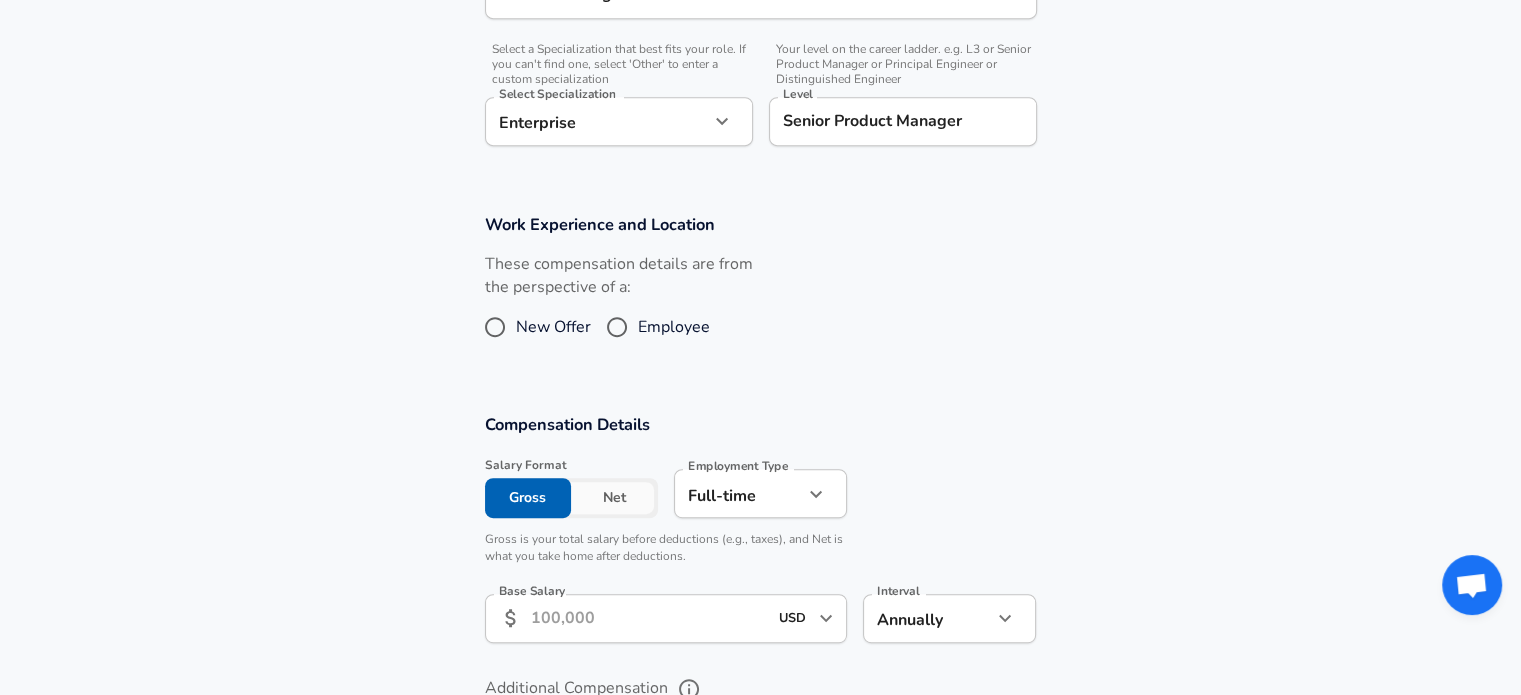 scroll, scrollTop: 948, scrollLeft: 0, axis: vertical 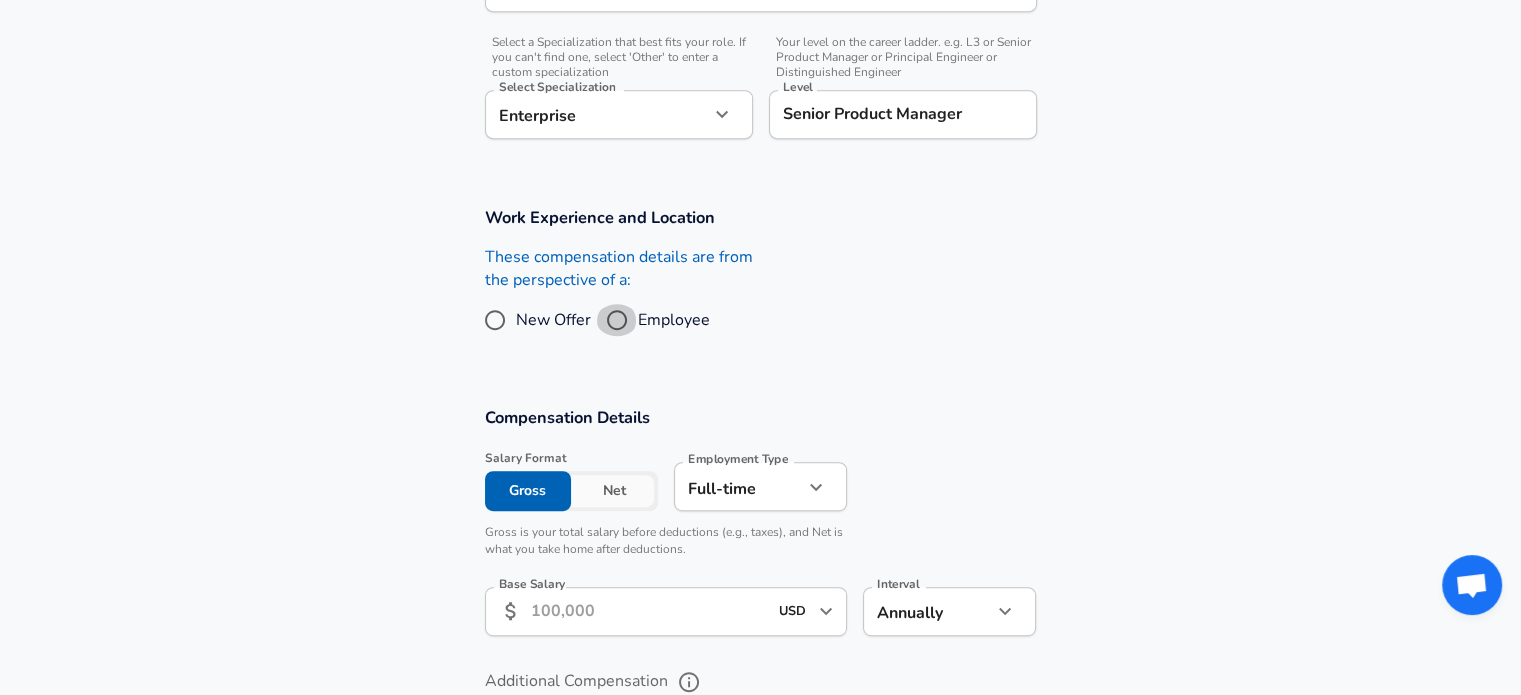 click on "Employee" at bounding box center (617, 320) 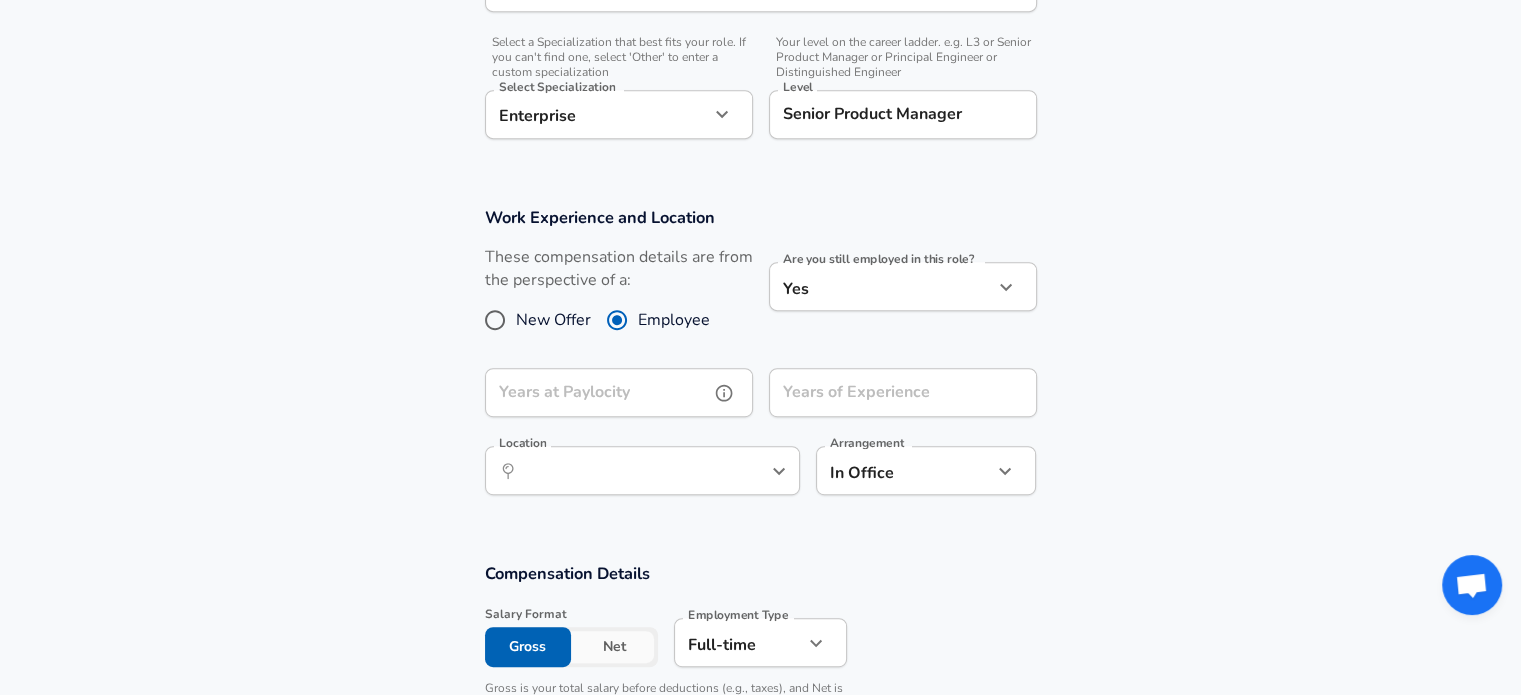 click on "Years at Paylocity" at bounding box center (597, 392) 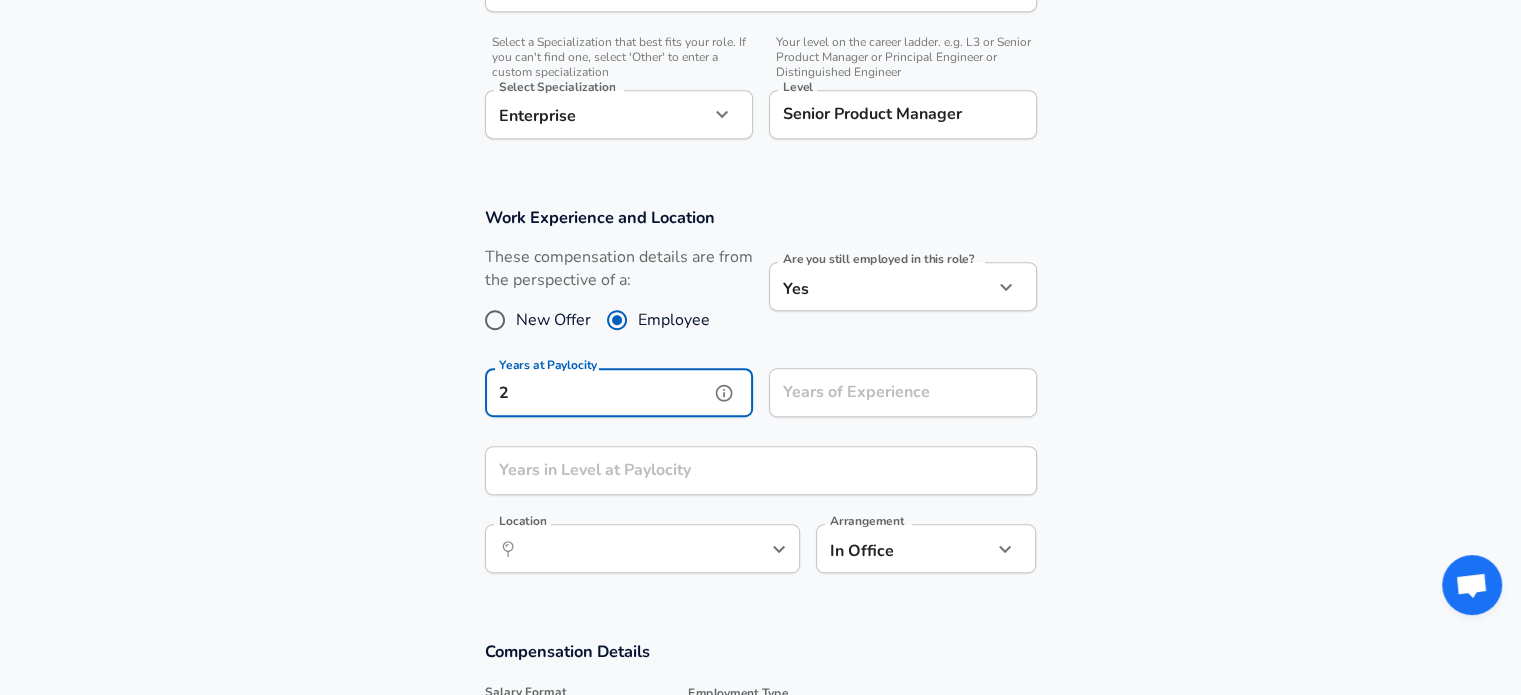 type on "2" 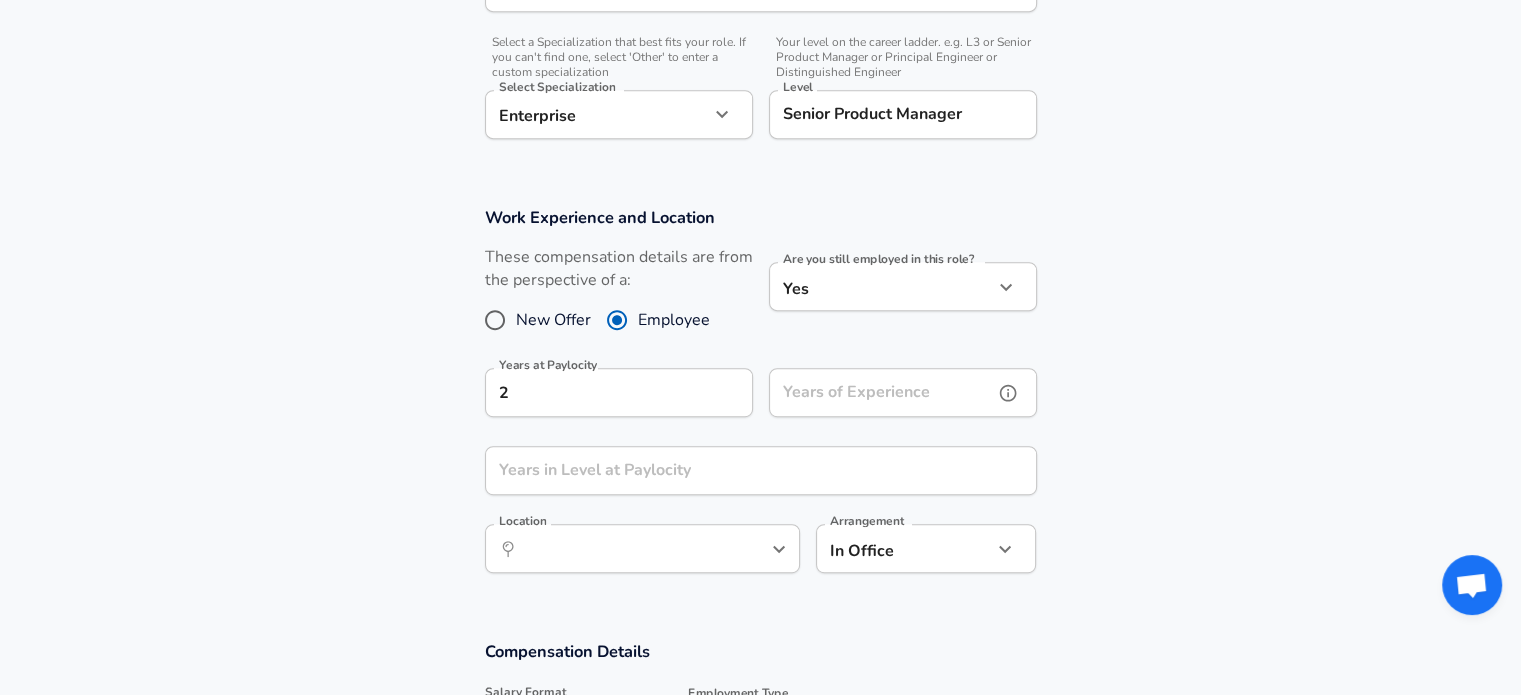 click on "Years of Experience Years of Experience" at bounding box center (903, 395) 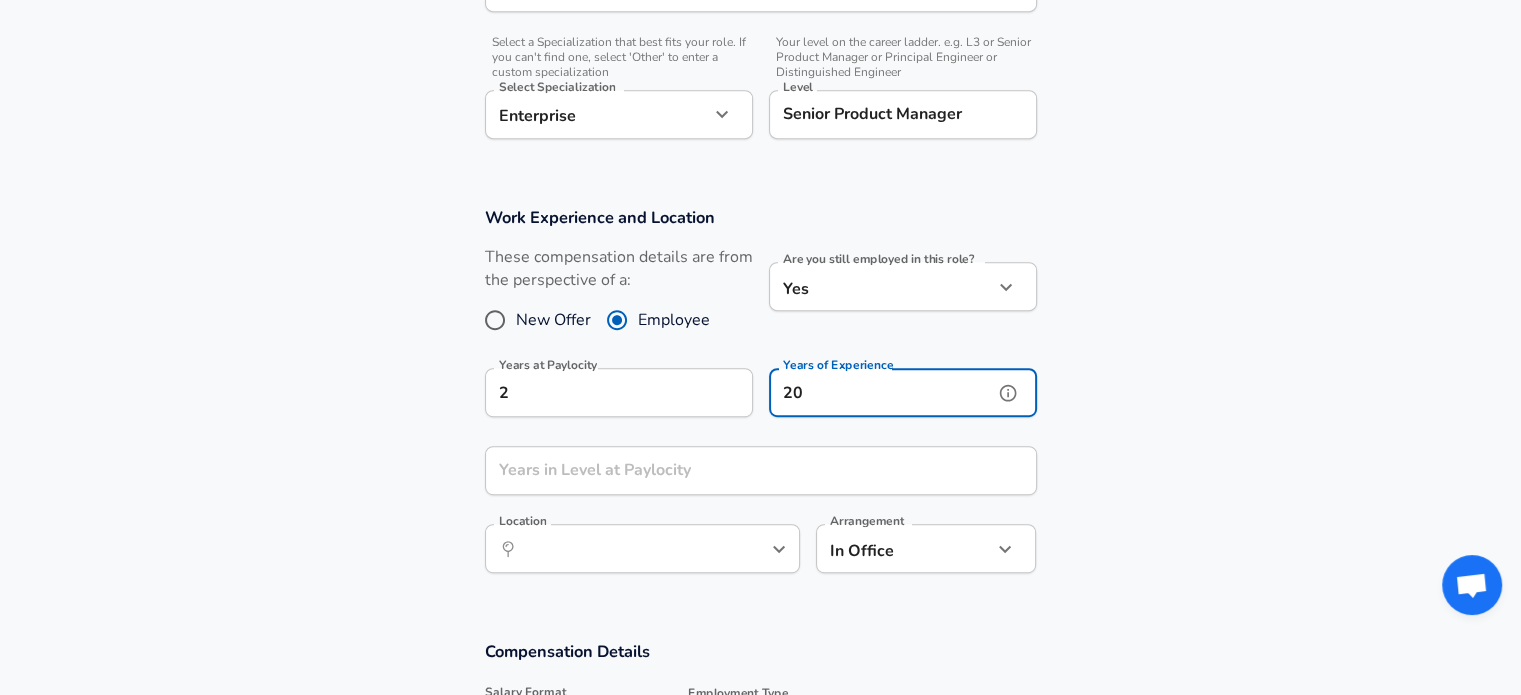 type on "20" 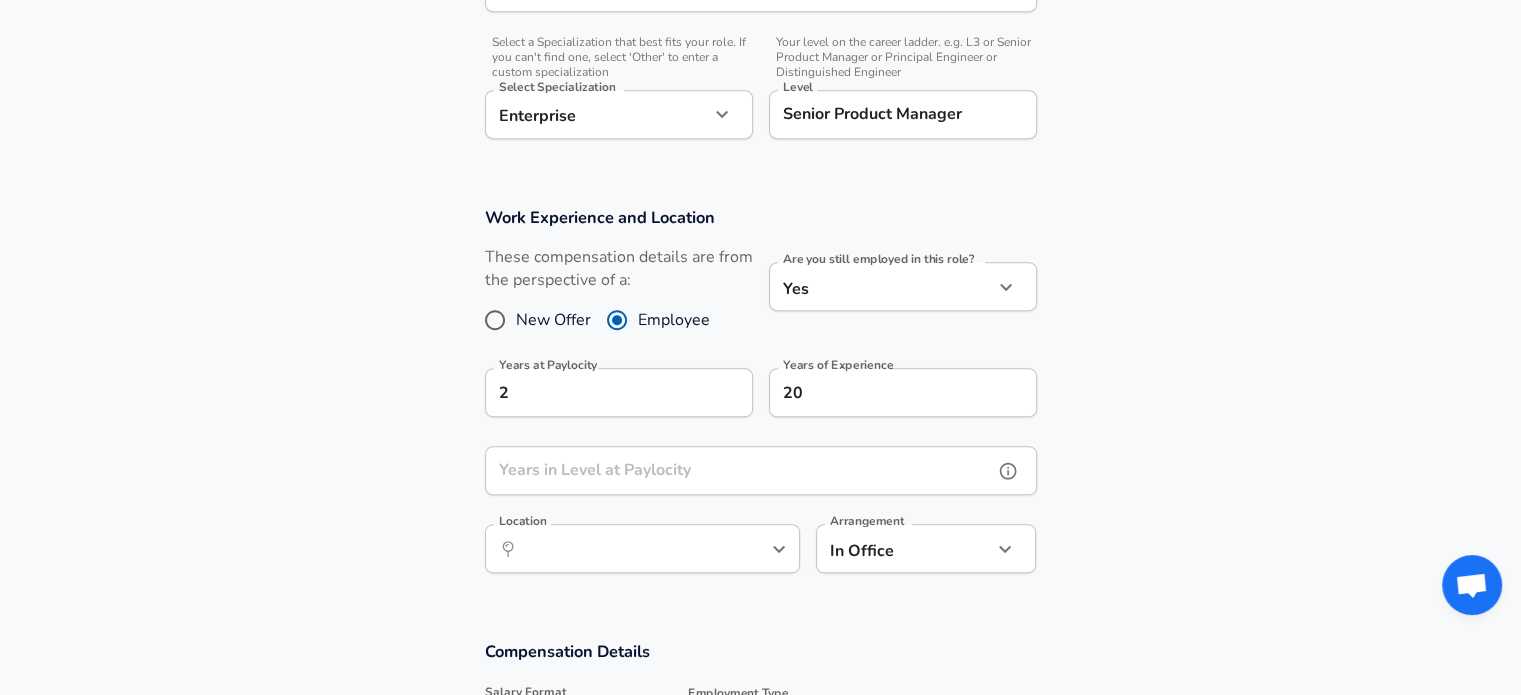 click on "Years in Level at Paylocity" at bounding box center (739, 470) 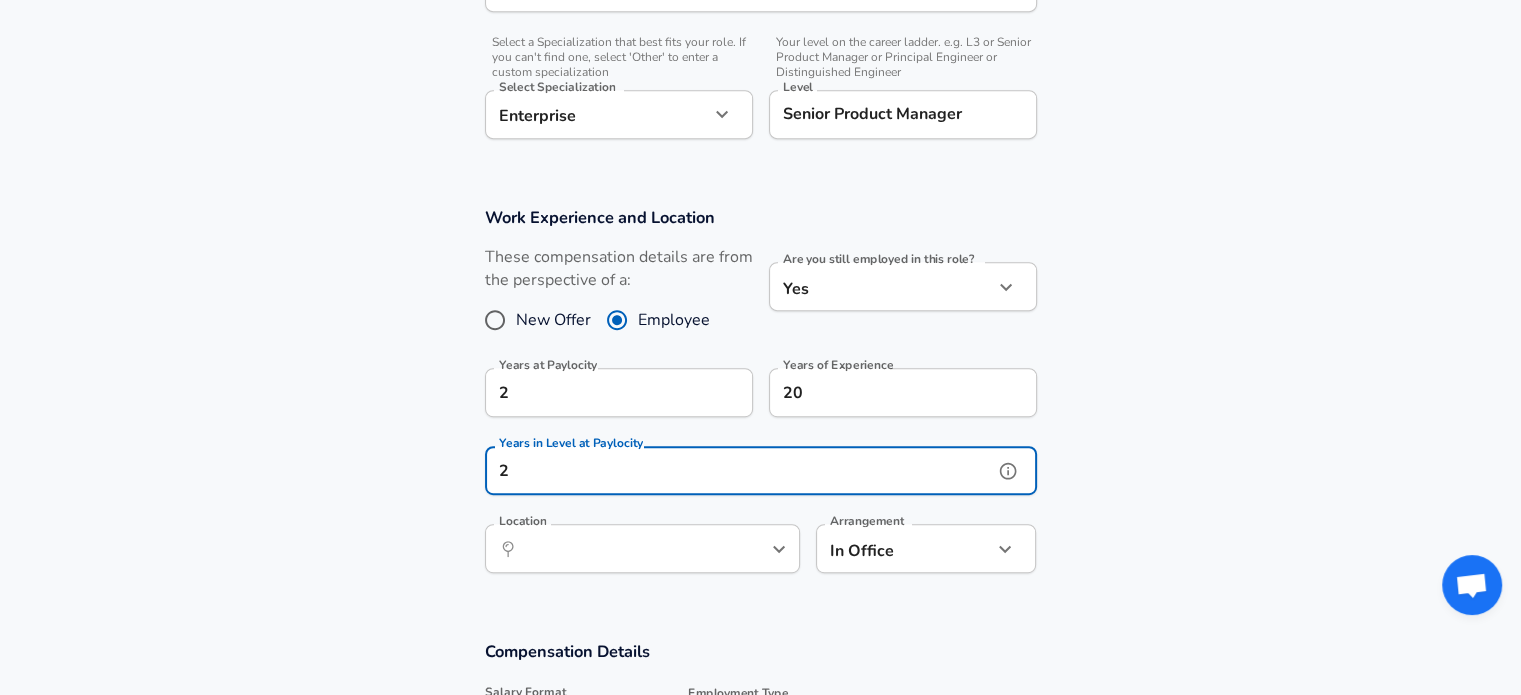 type on "2" 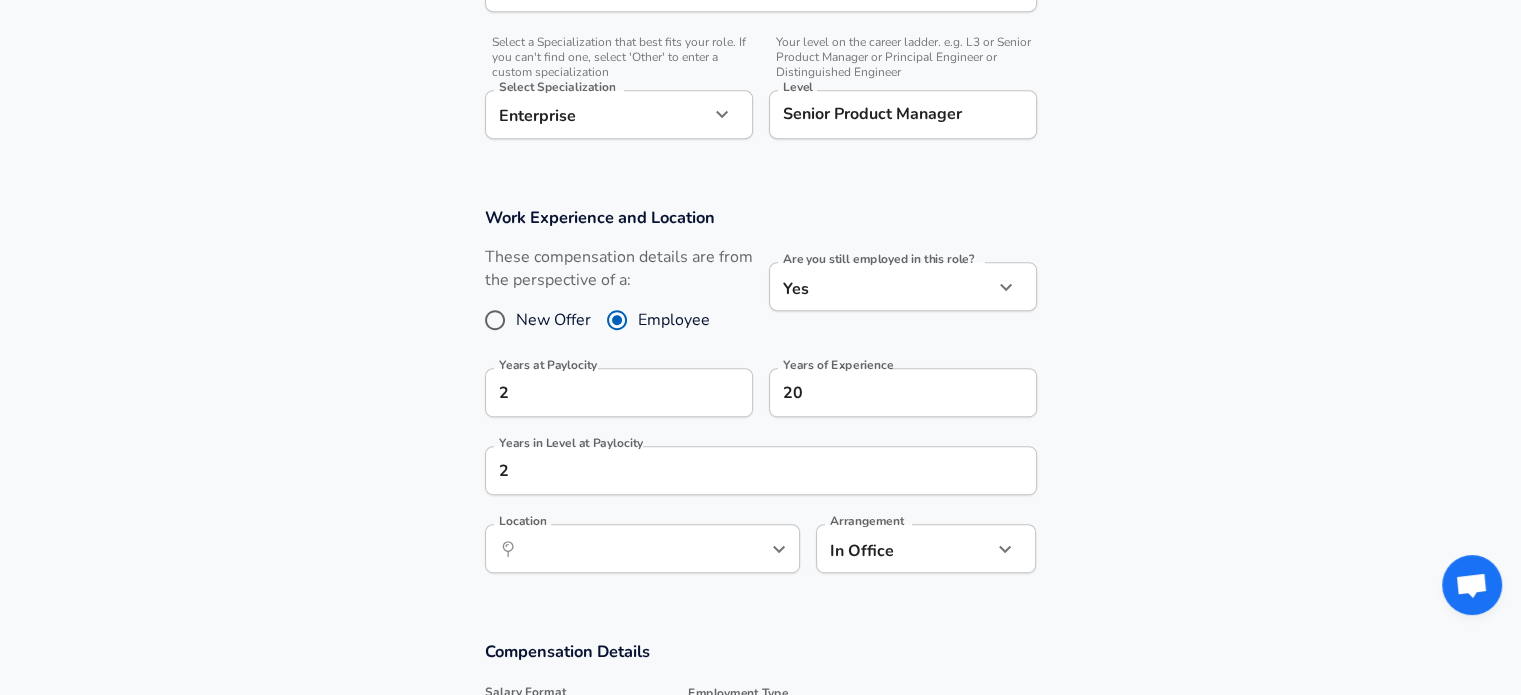 click on "Work Experience and Location These compensation details are from the perspective of a: New Offer Employee Are you still employed in this role? Yes yes Are you still employed in this role? Years at Paylocity 2 Years at Paylocity Years of Experience 20 Years of Experience Years in Level at Paylocity 2 Years in Level at Paylocity Location ​ Location Arrangement In Office office Arrangement" at bounding box center [760, 401] 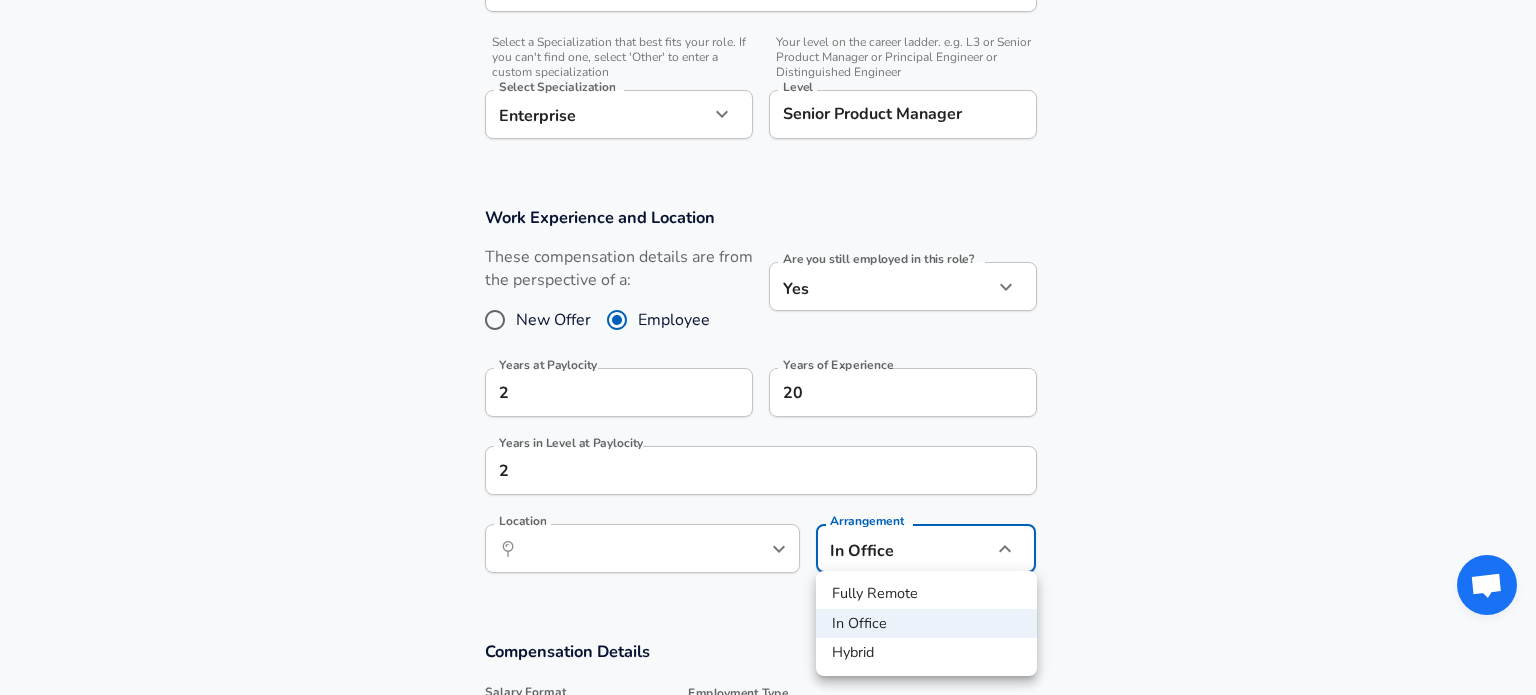 click on "Restart Add Your Salary Back Step 1 of 2 Thank You! File Successfully Submitted! Reset Enhance Privacy and Anonymity Yes Automatically hides specific fields until there are enough submissions to safely display the full details.   More Details Based on your submission and the data points that we have already collected, we will automatically hide and anonymize specific fields if there aren't enough data points to remain sufficiently anonymous. Step 2 of 2 Company & Title Information   Enter the company you received your offer from Company Paylocity Company   Select the title that closest resembles your official title. This should be similar to the title that was present on your offer letter. Title Senior Product Manager Title   Select a job family that best fits your role. If you can't find one, select 'Other' to enter a custom job family Job Family Product Manager Job Family   Select a Specialization that best fits your role. If you can't find one, select 'Other' to enter a custom specialization Enterprise   2" at bounding box center (768, -601) 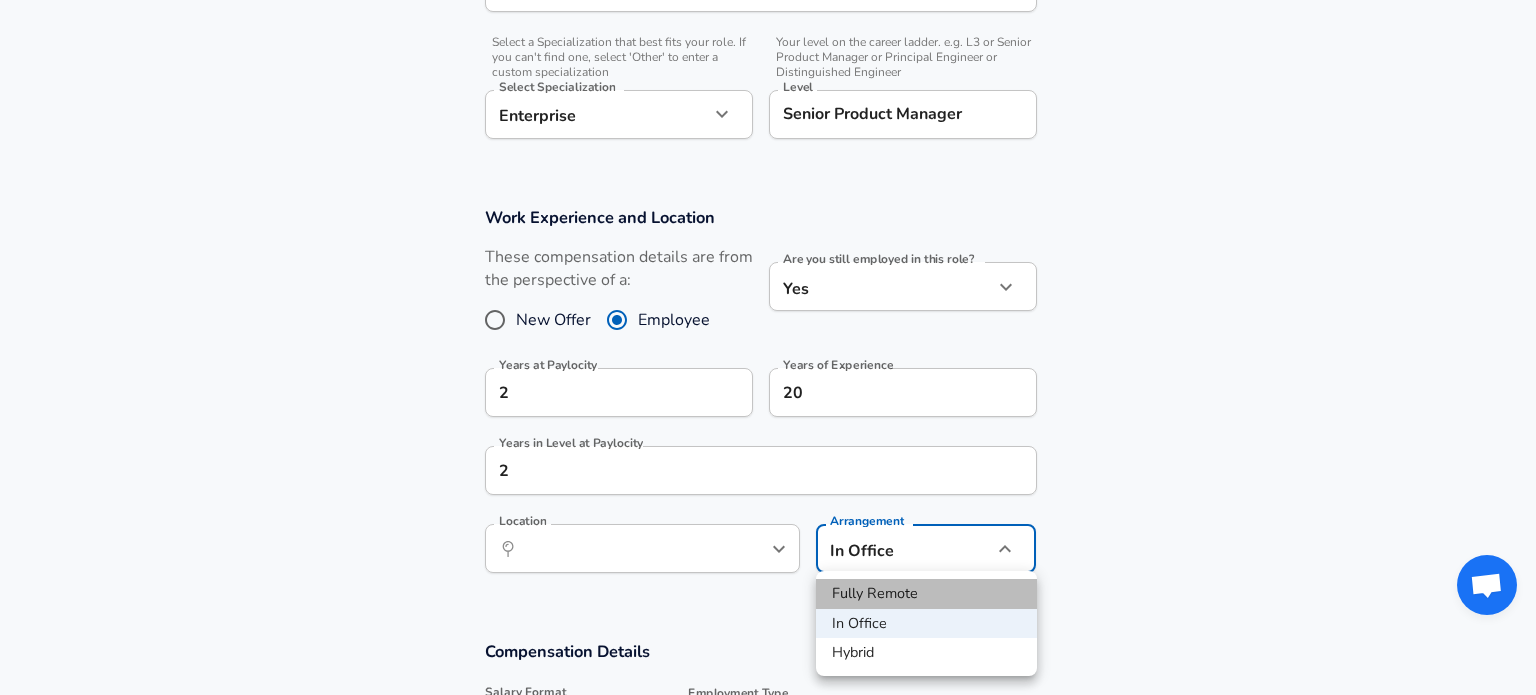 click on "Fully Remote" at bounding box center [926, 594] 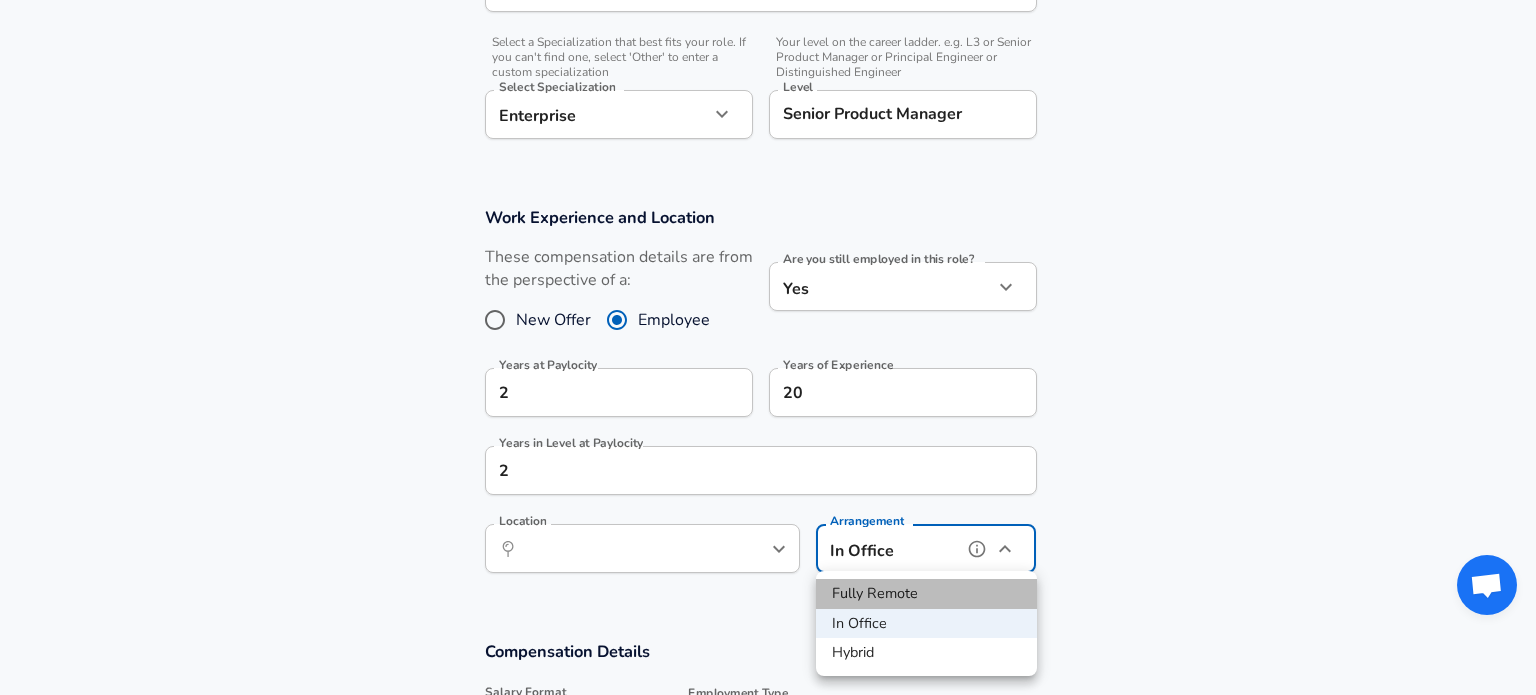 type on "remote" 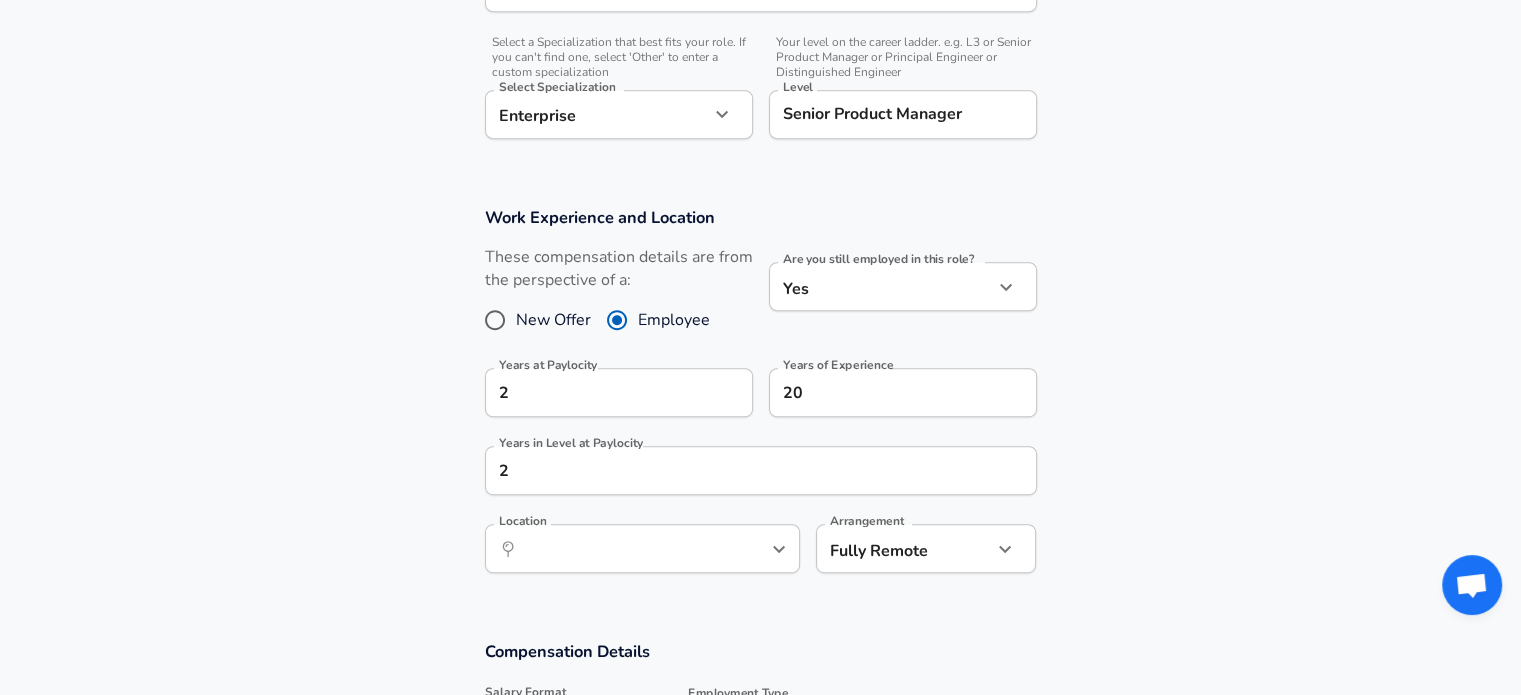 click on "Work Experience and Location These compensation details are from the perspective of a: New Offer Employee Are you still employed in this role? Yes yes Are you still employed in this role? Years at Paylocity 2 Years at Paylocity Years of Experience 20 Years of Experience Years in Level at Paylocity 2 Years in Level at Paylocity Location ​ Location Arrangement Fully Remote remote Arrangement" at bounding box center (760, 401) 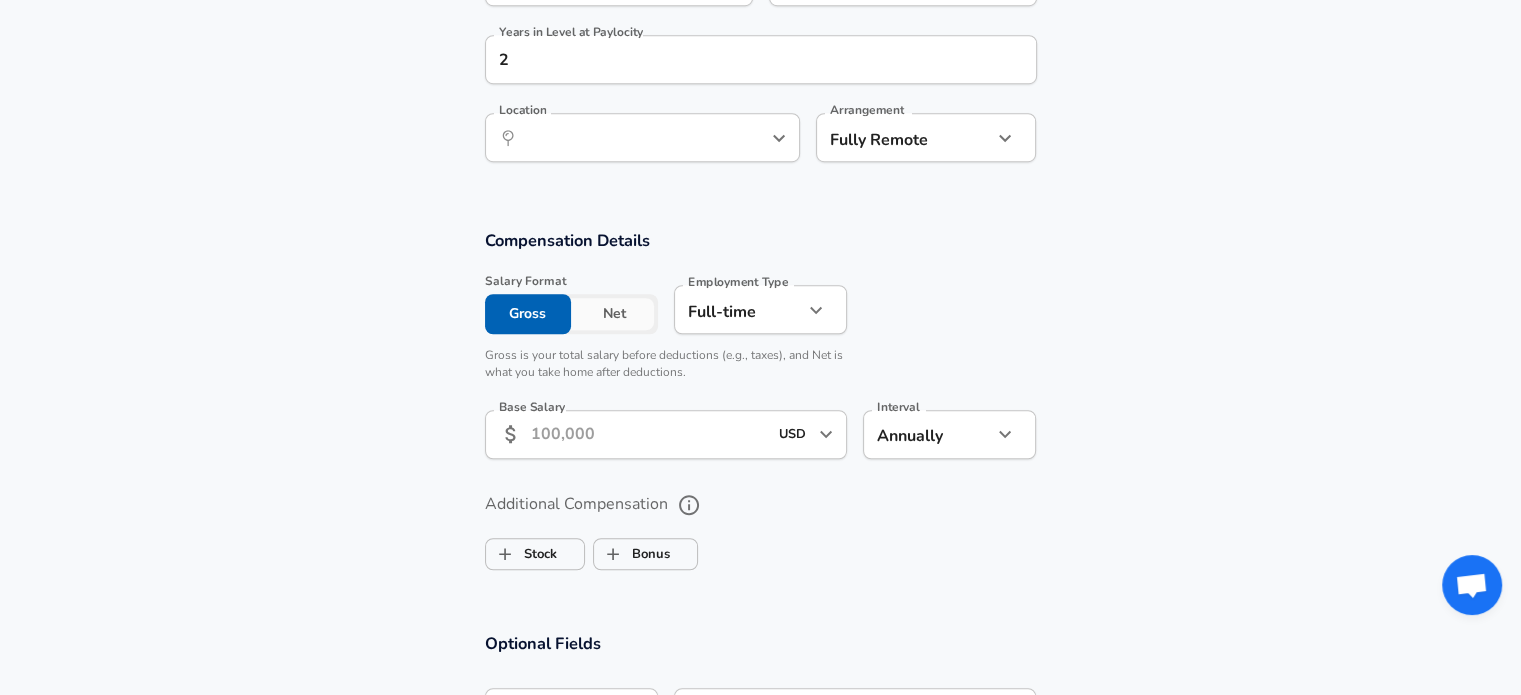 scroll, scrollTop: 1360, scrollLeft: 0, axis: vertical 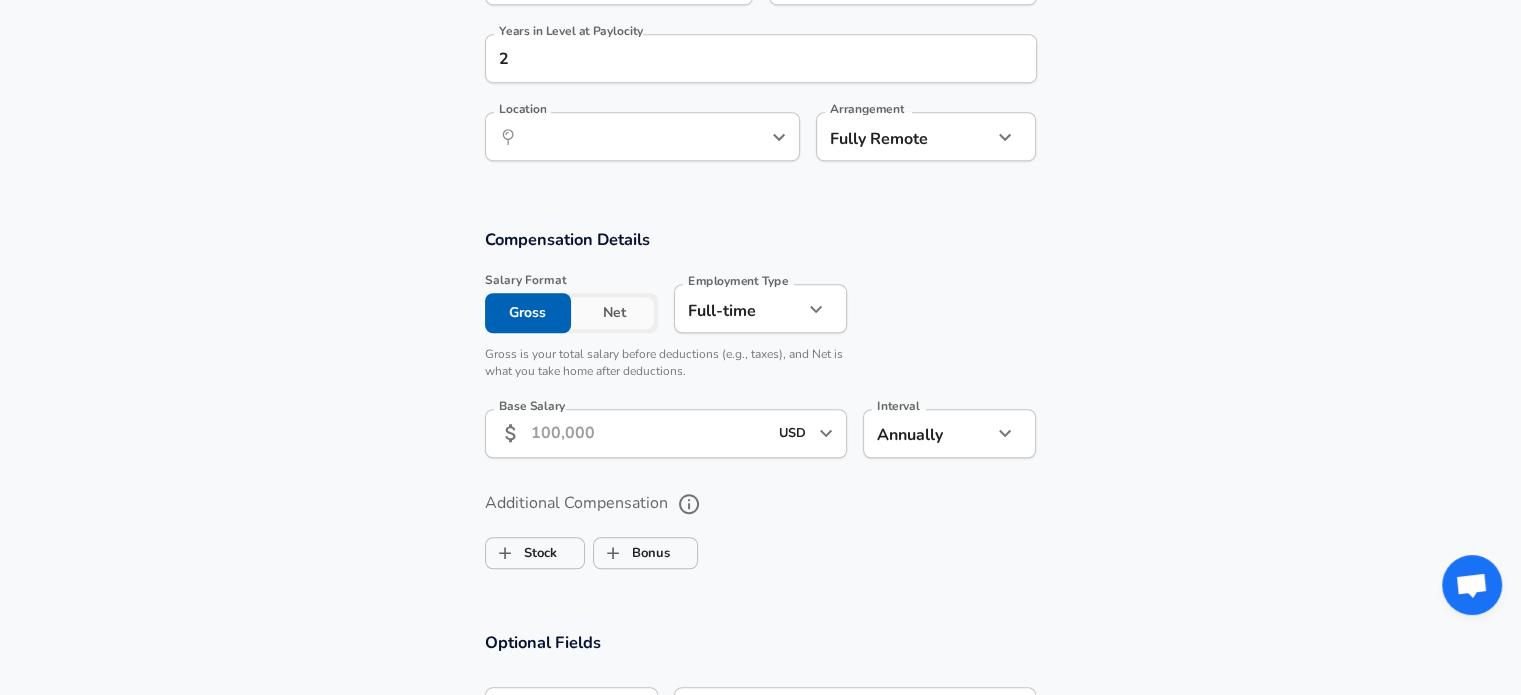 click on "​ Location" at bounding box center (642, 136) 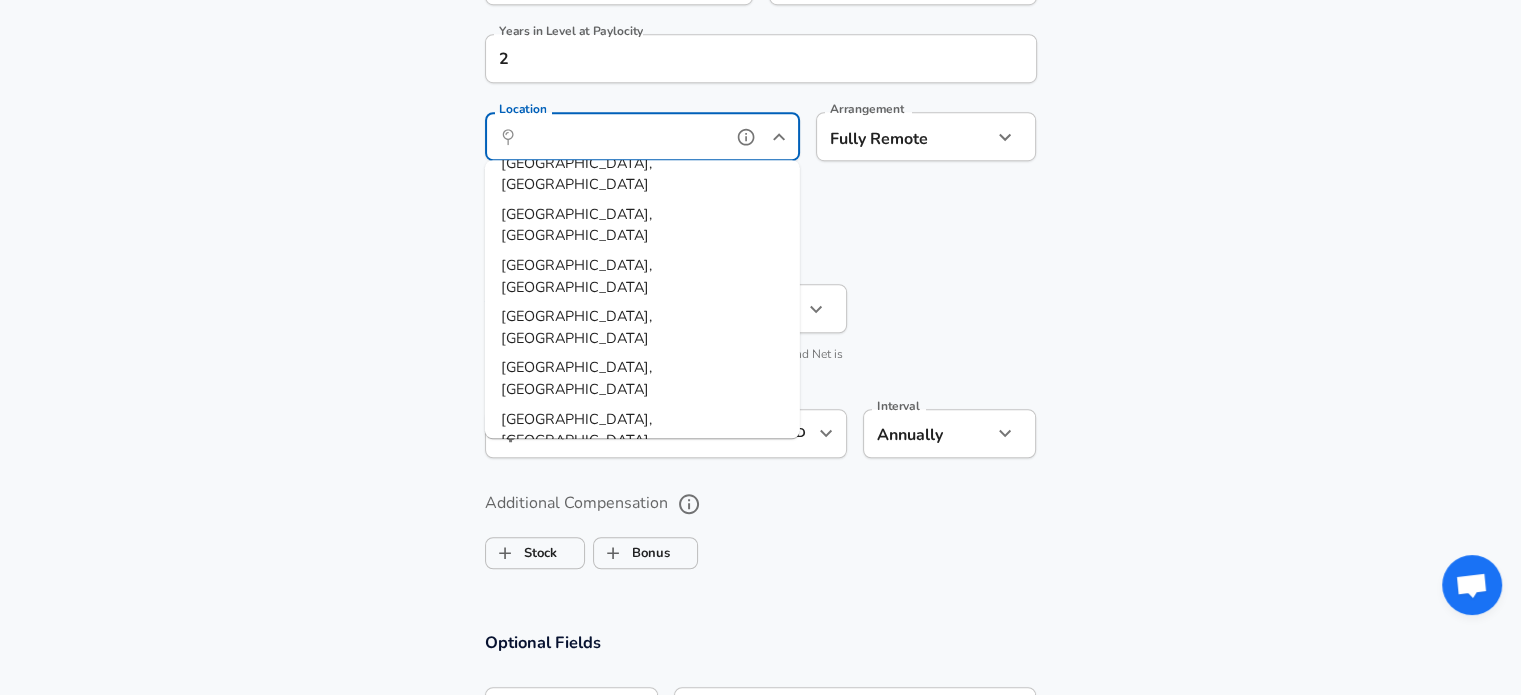 scroll, scrollTop: 63, scrollLeft: 0, axis: vertical 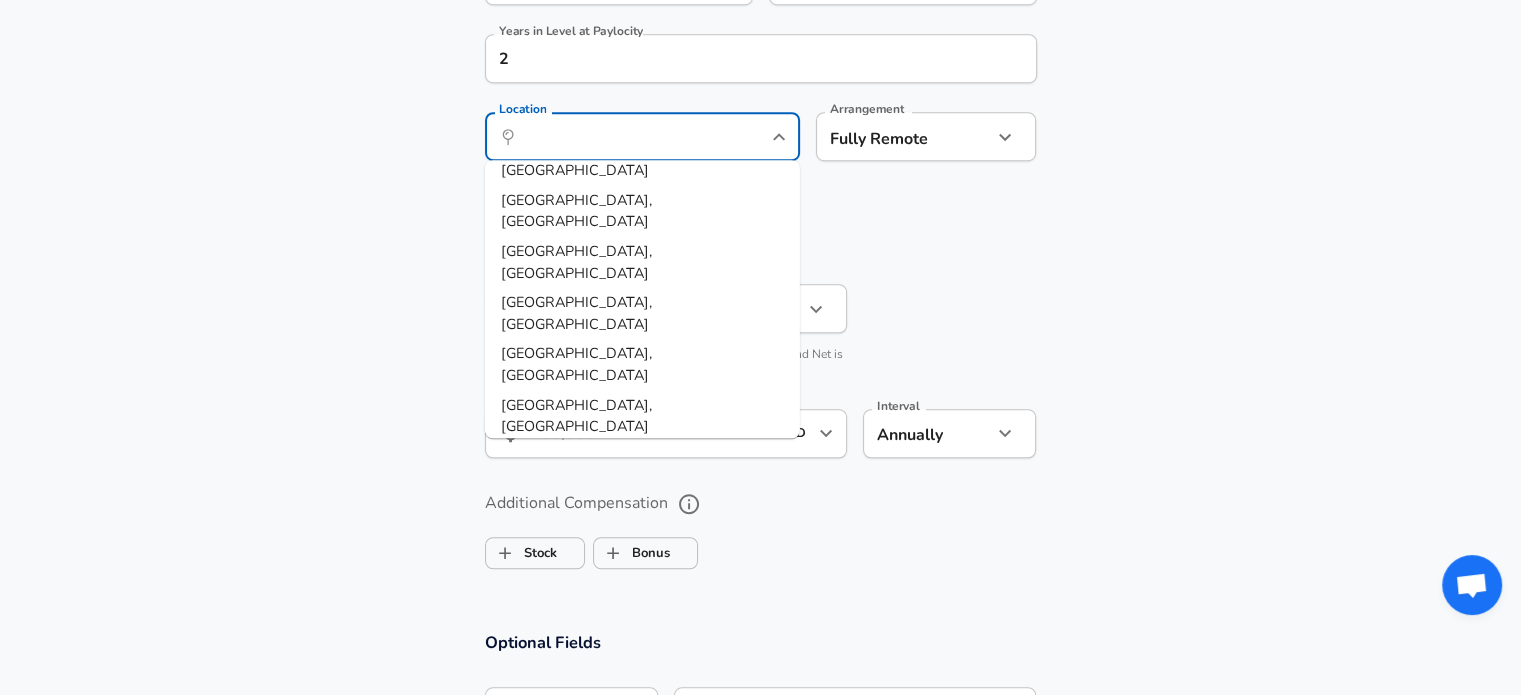 click on "Salary Format Gross   Net Employment Type [DEMOGRAPHIC_DATA] full_time Employment Type Gross is your total salary before deductions (e.g., taxes), and Net is what you take home after deductions. Base Salary ​ USD ​ Base Salary Interval Annually yearly Interval" at bounding box center (753, 369) 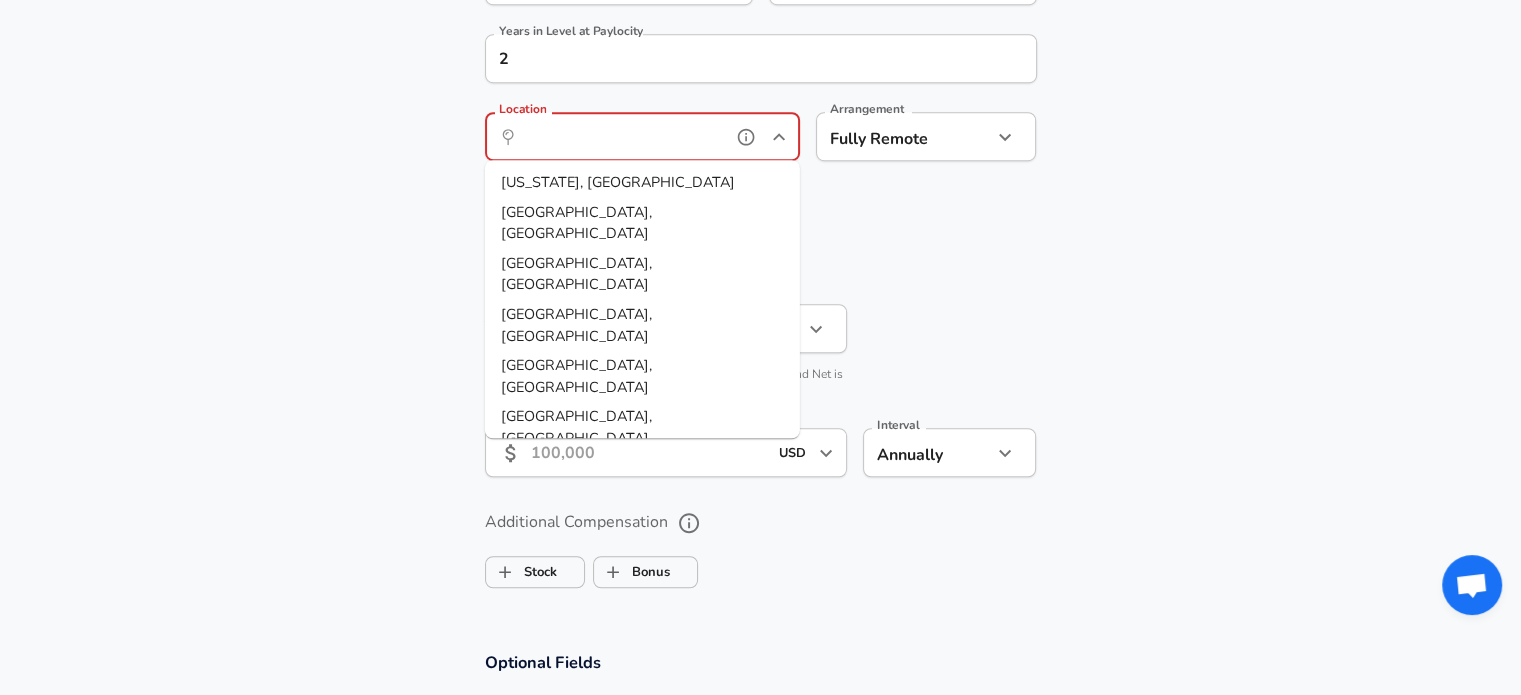 click on "Location" at bounding box center (620, 136) 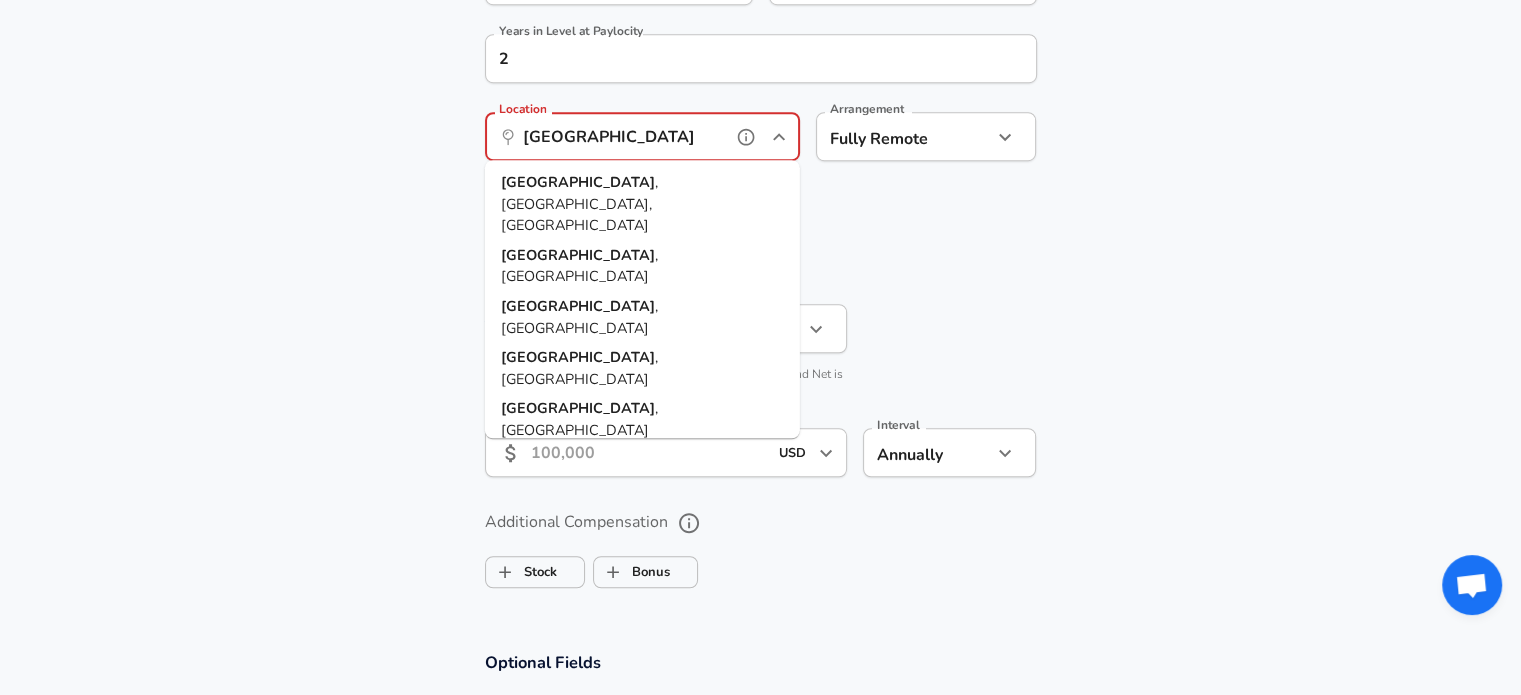 click on "[GEOGRAPHIC_DATA] , [GEOGRAPHIC_DATA]" at bounding box center (642, 317) 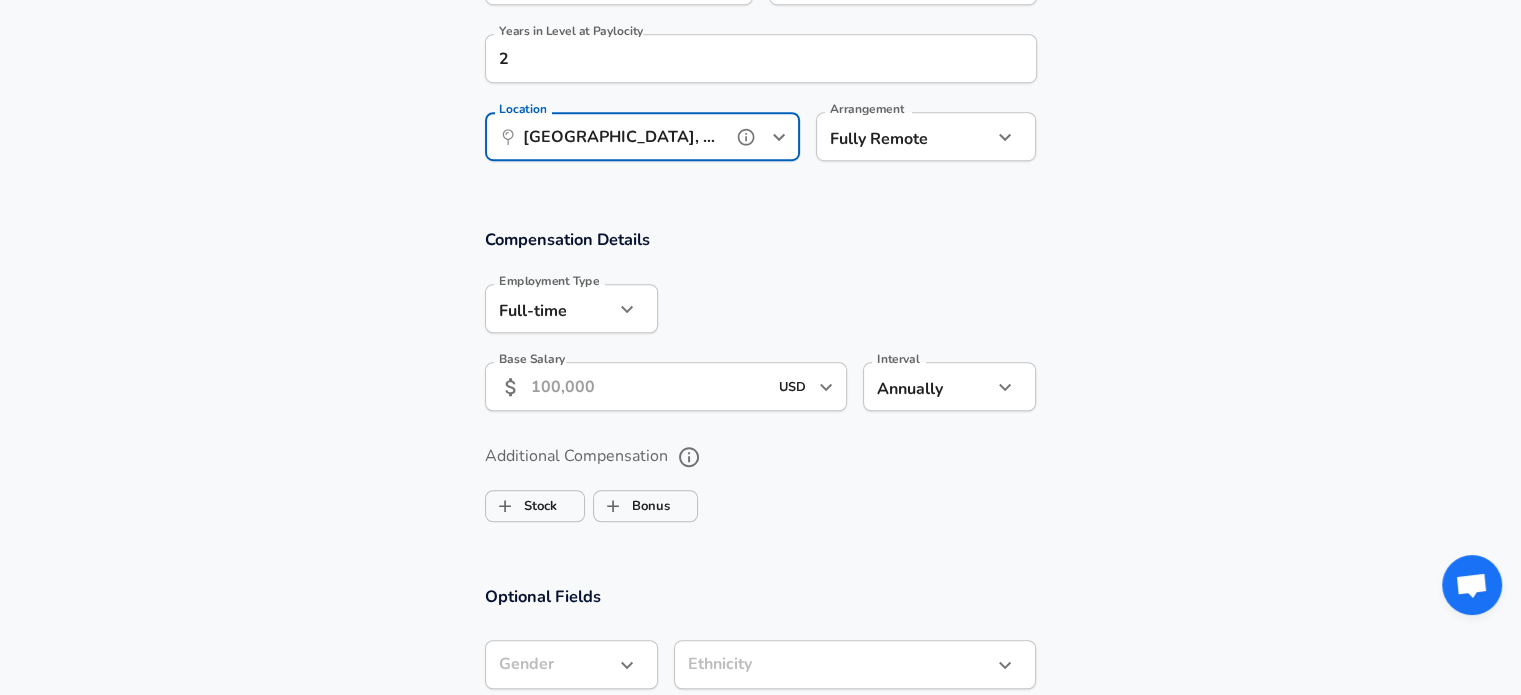 type on "[GEOGRAPHIC_DATA], [GEOGRAPHIC_DATA]" 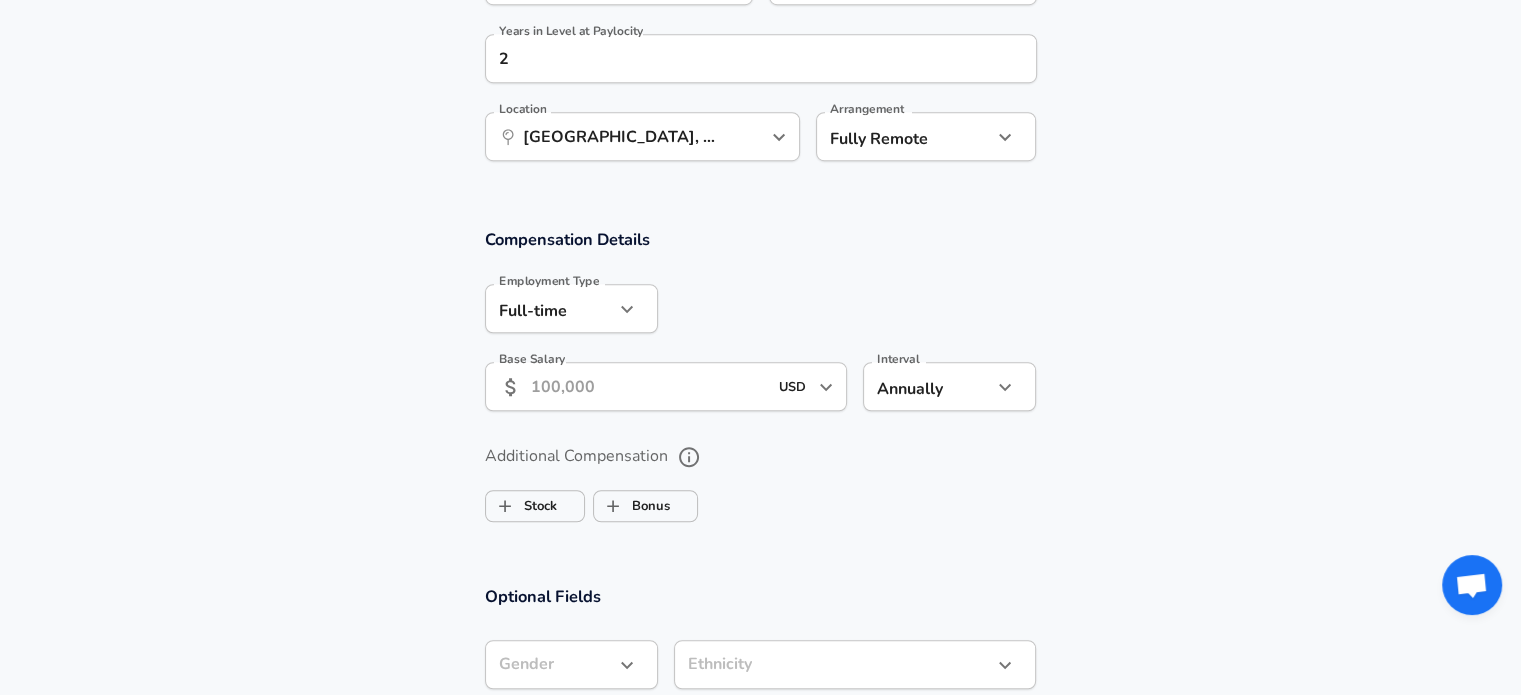 click on "Compensation Details Employment Type [DEMOGRAPHIC_DATA] full_time Employment Type Base Salary ​ USD ​ Base Salary Interval Annually yearly Interval" at bounding box center (761, 326) 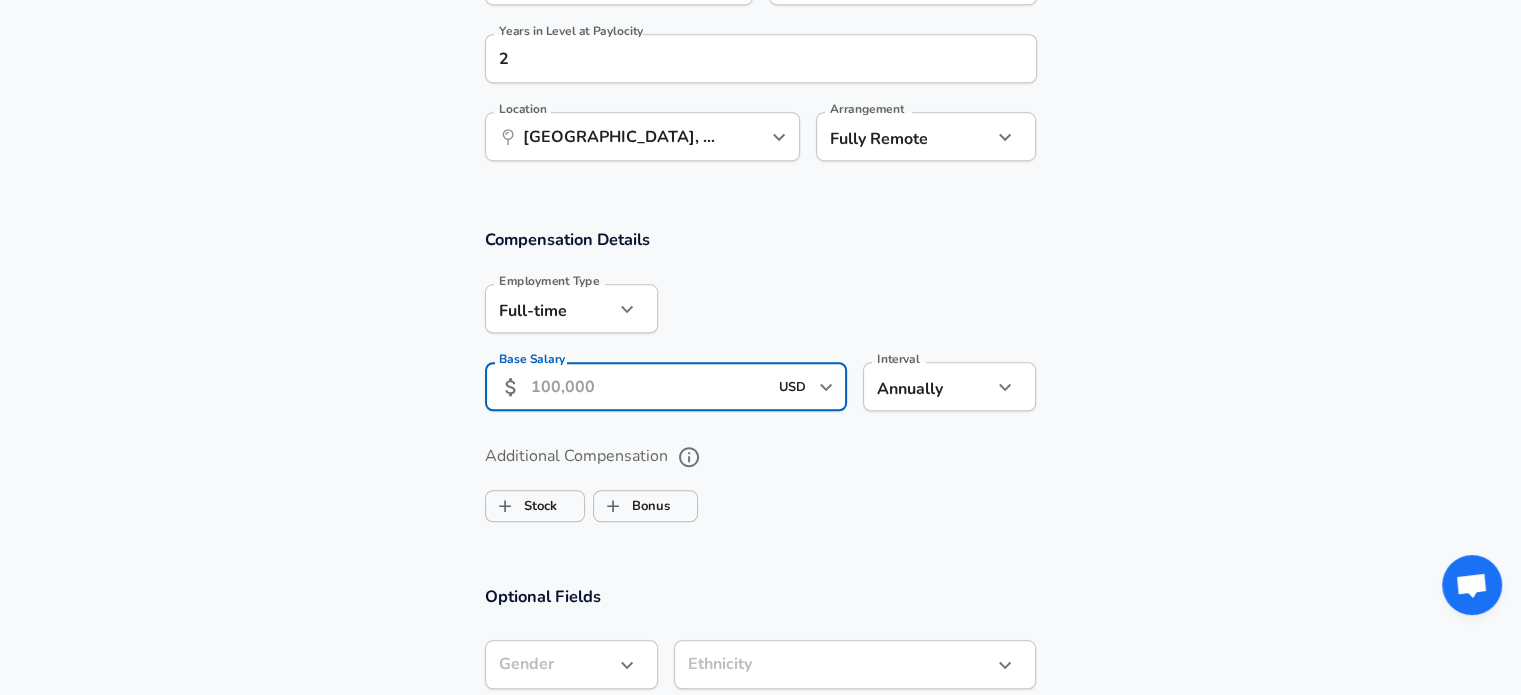 click on "Base Salary" at bounding box center [649, 386] 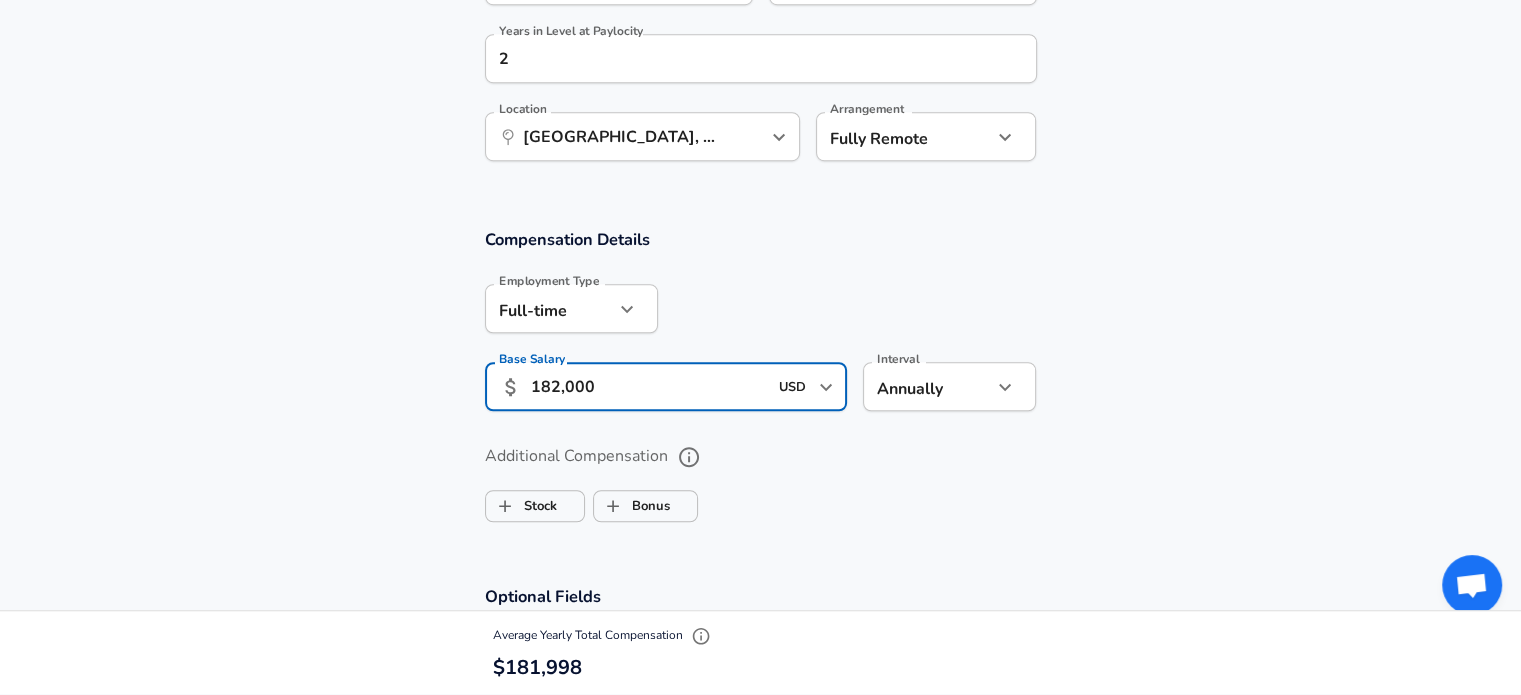 type on "182,000" 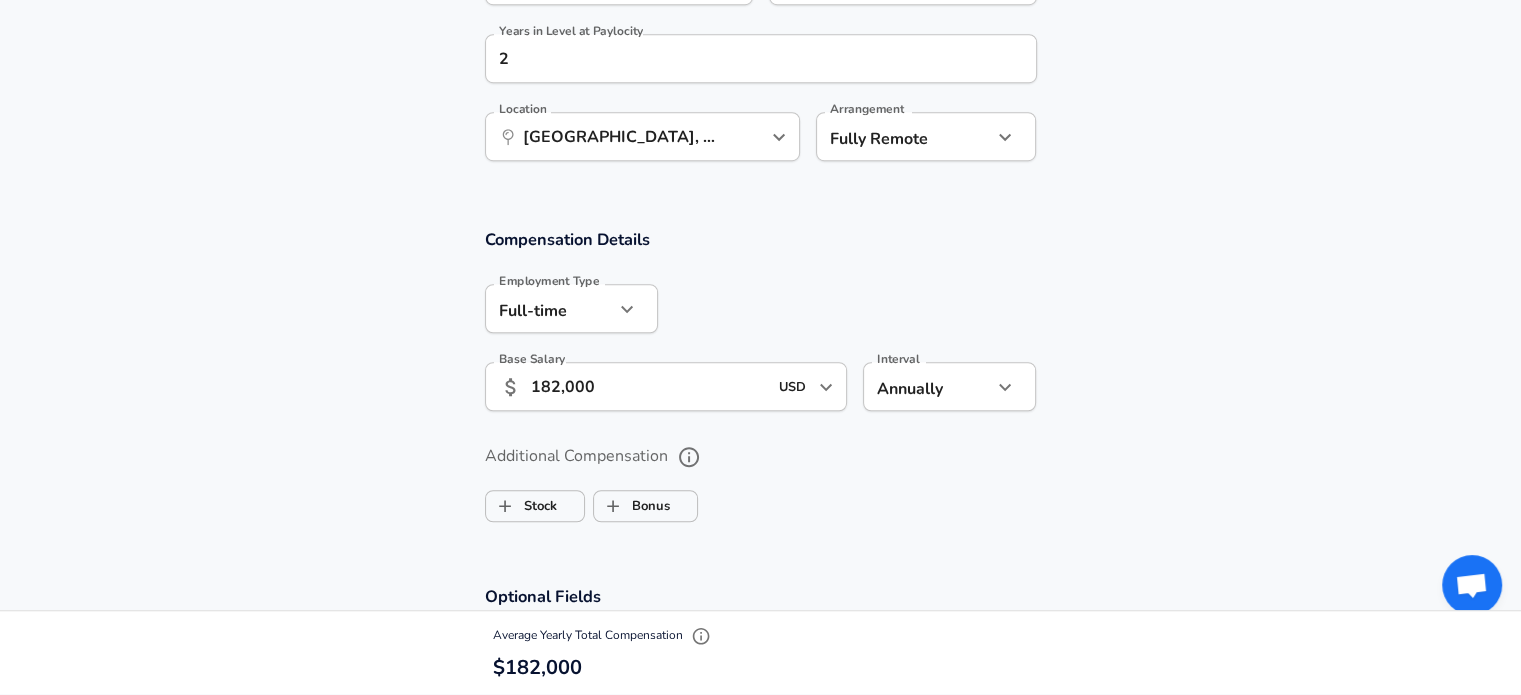 click on "Additional Compensation" at bounding box center [761, 457] 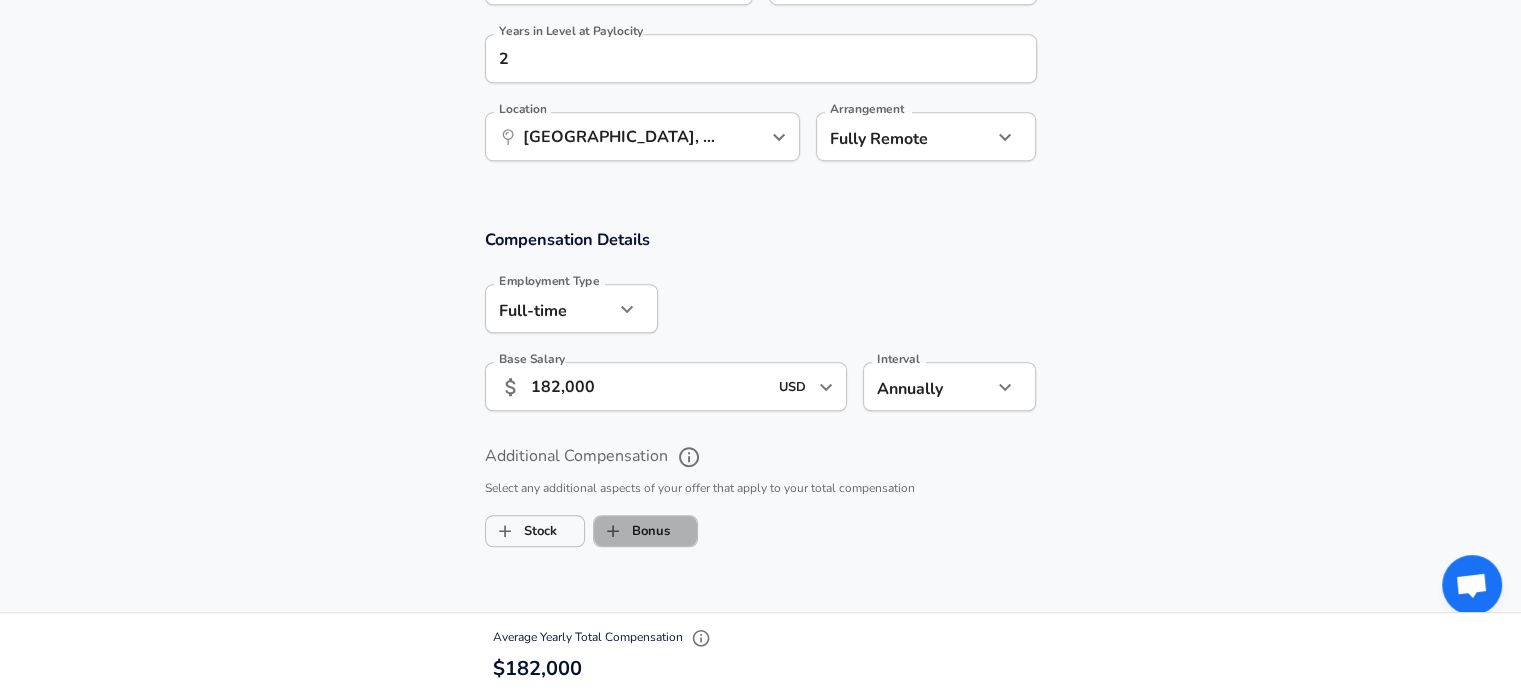 click on "Bonus" at bounding box center [632, 531] 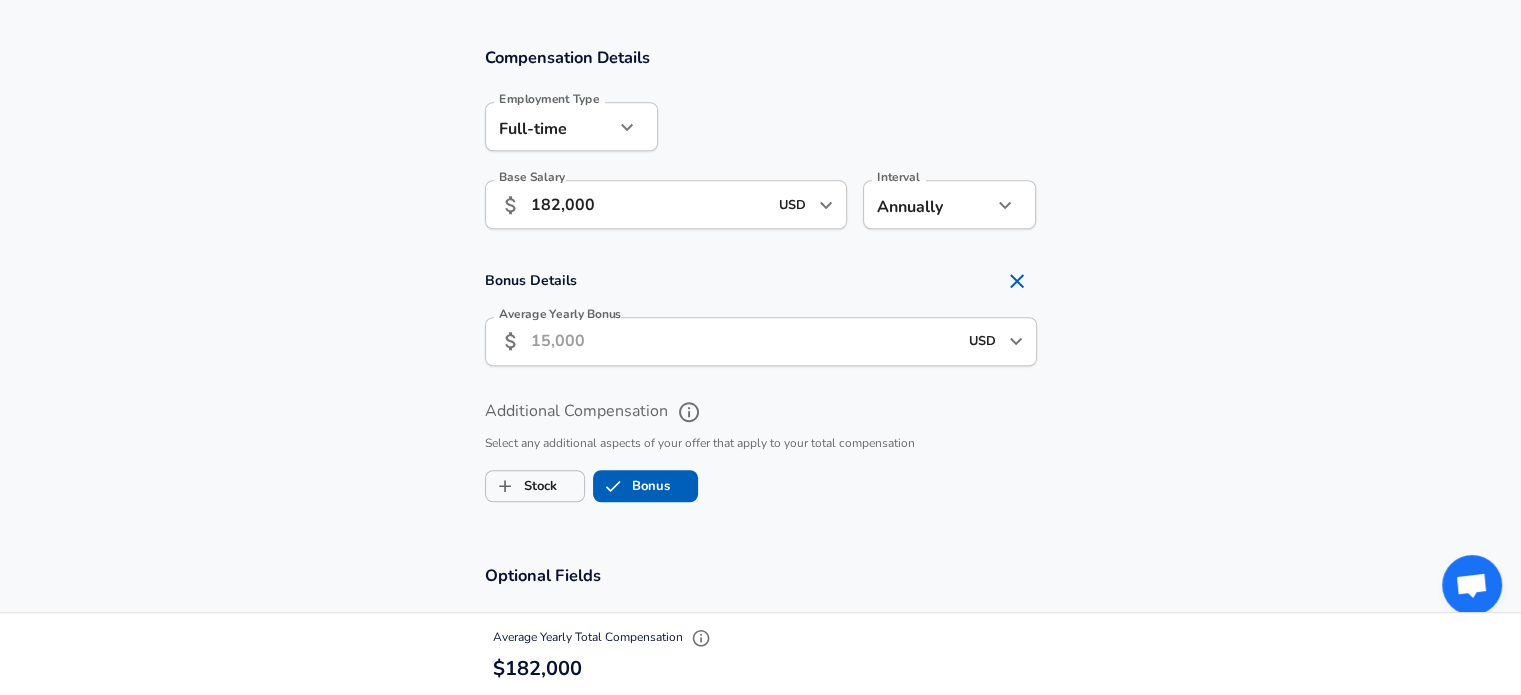 scroll, scrollTop: 1557, scrollLeft: 0, axis: vertical 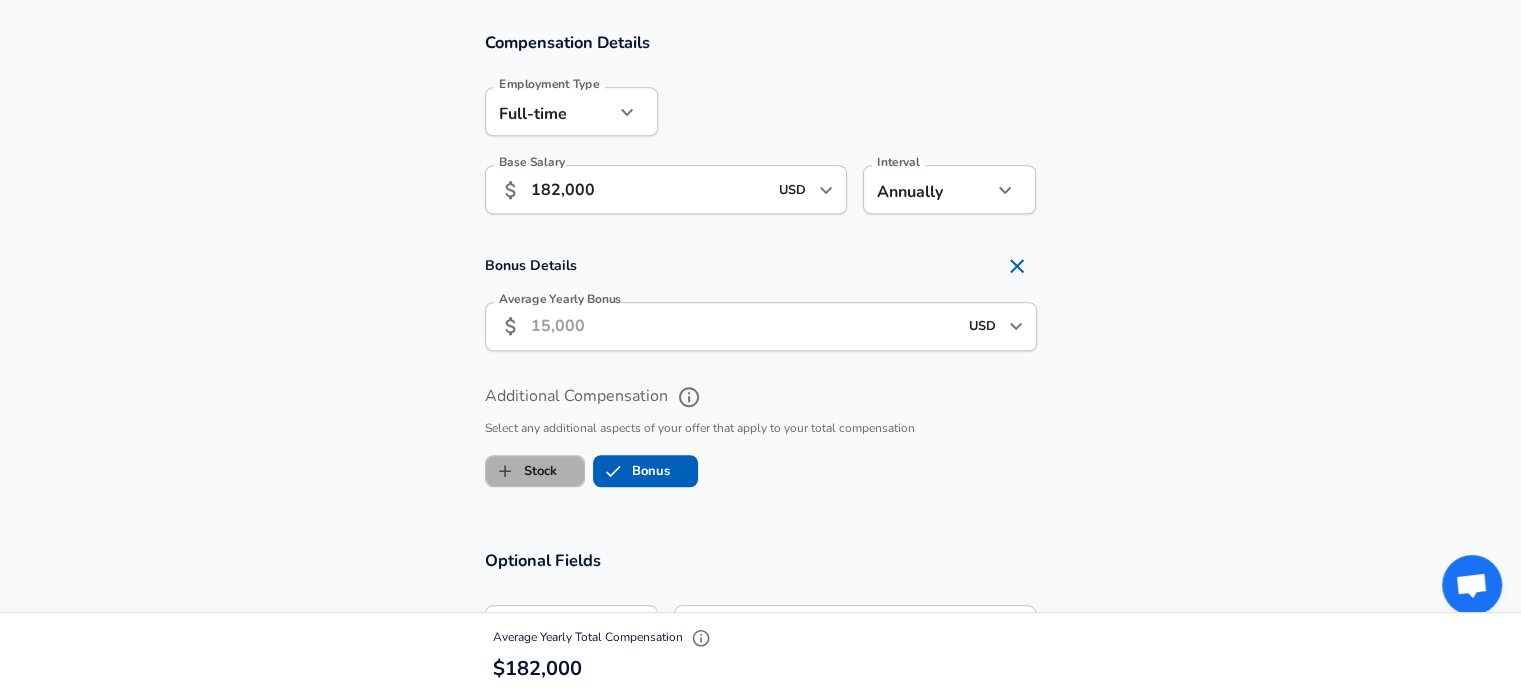 click on "Stock" at bounding box center (521, 471) 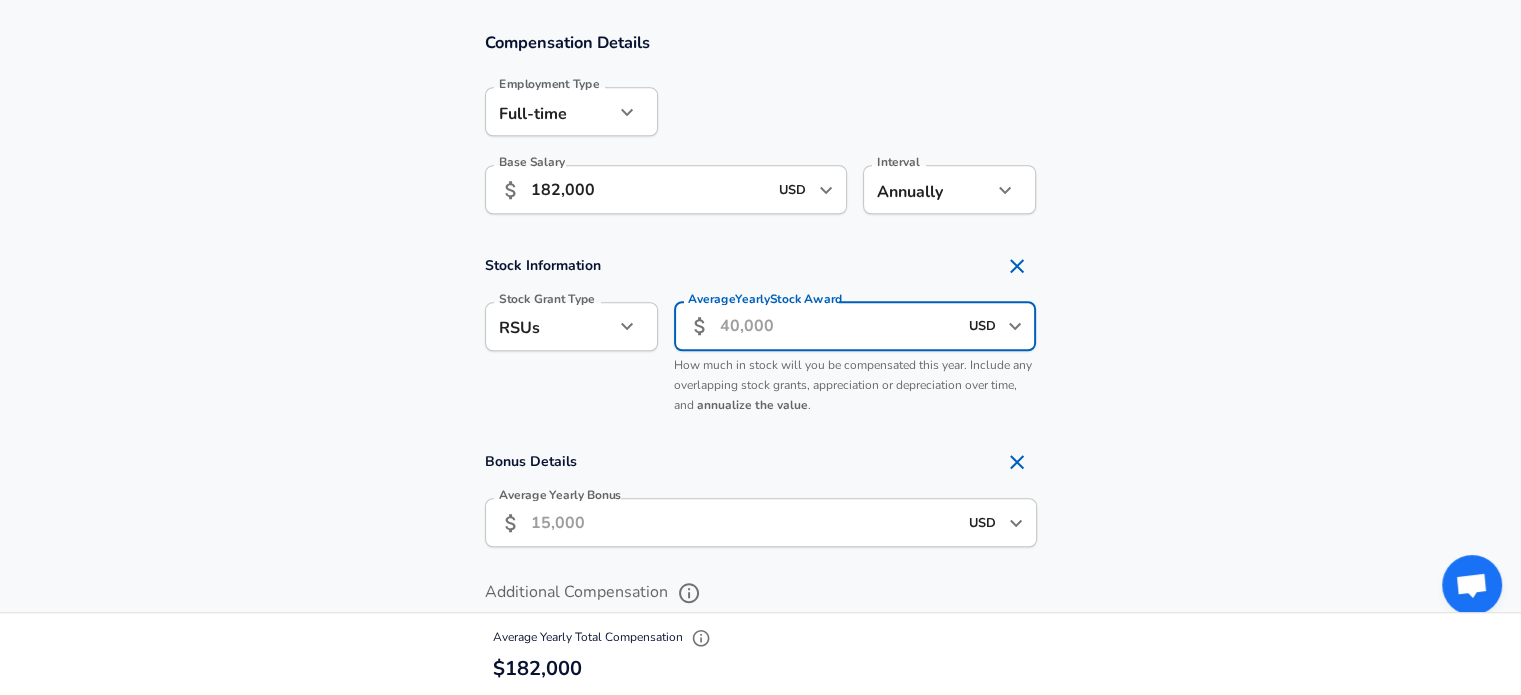 click on "Average  Yearly  Stock Award" at bounding box center (838, 326) 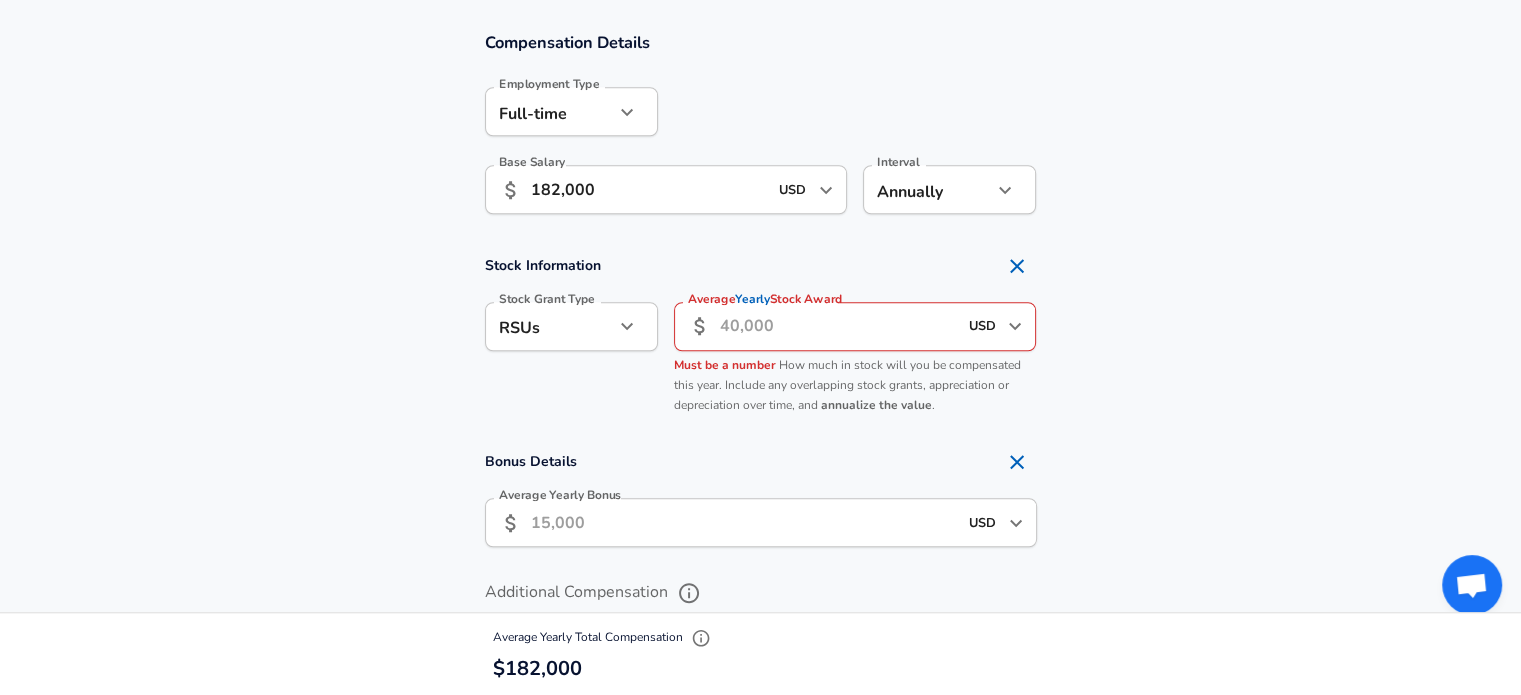click on "Average Yearly Bonus" at bounding box center [744, 522] 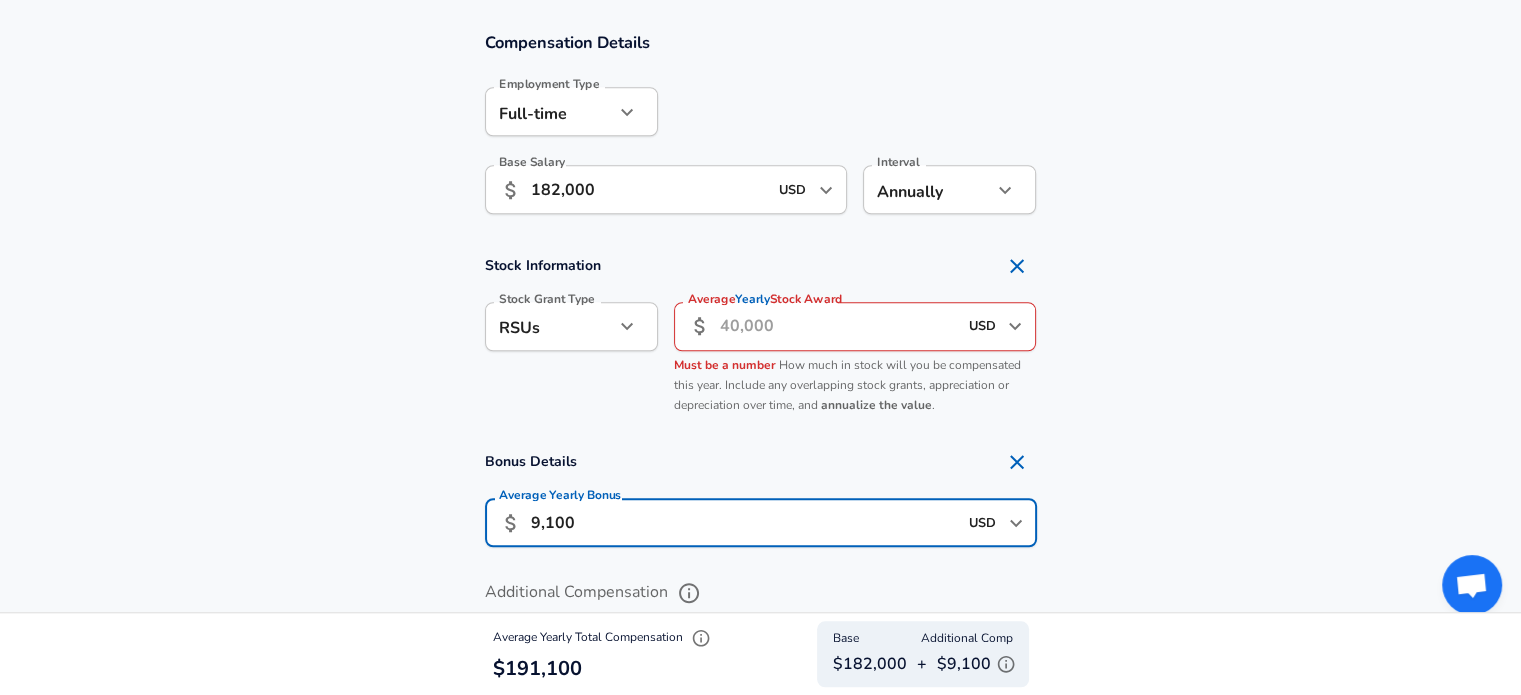 type on "9,100" 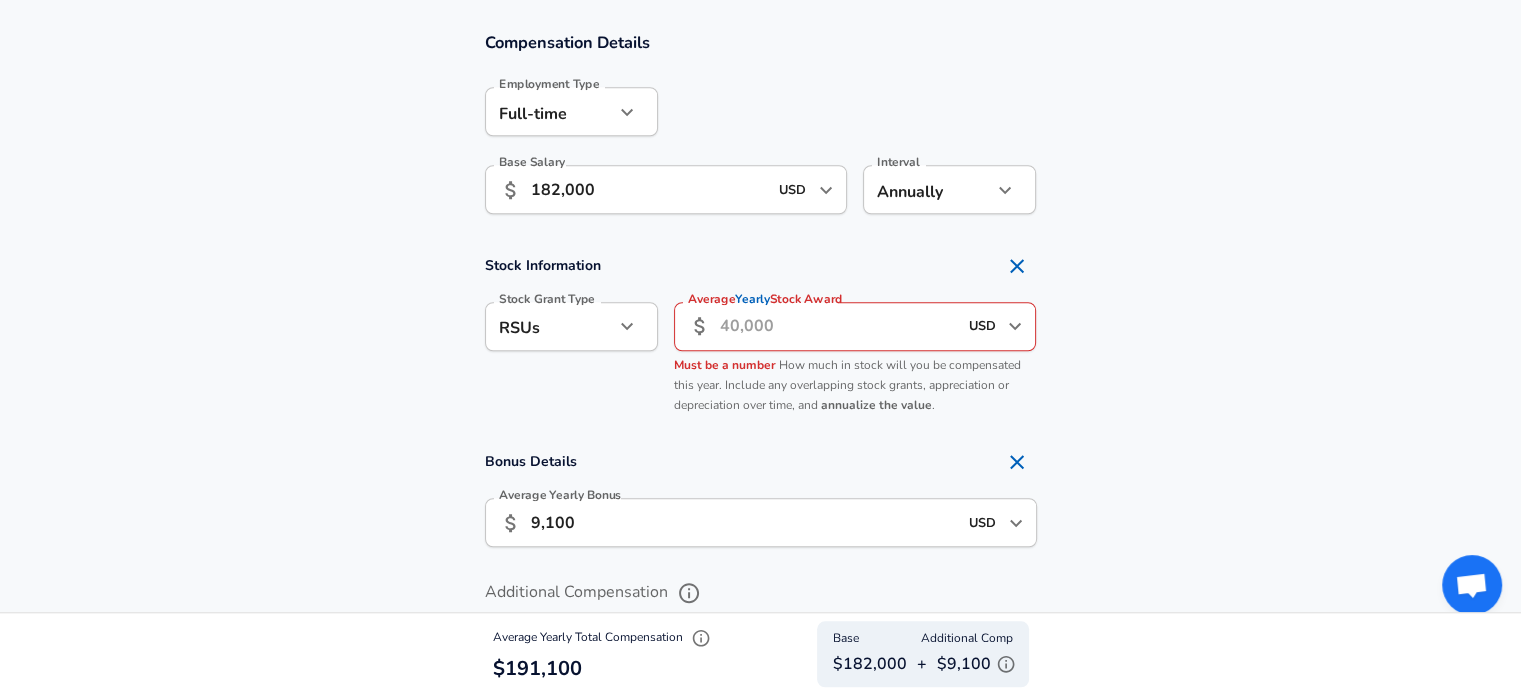 click on "Average  Yearly  Stock Award" at bounding box center [838, 326] 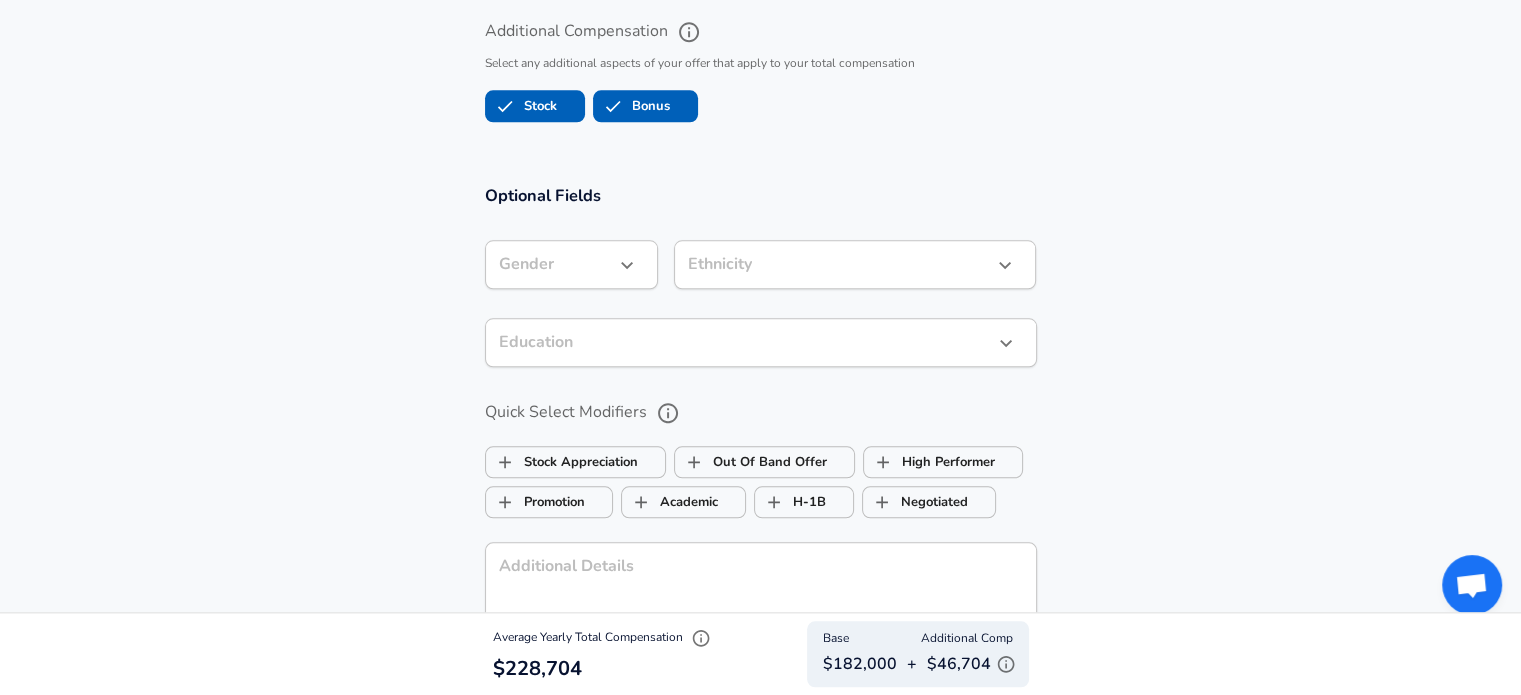 scroll, scrollTop: 2142, scrollLeft: 0, axis: vertical 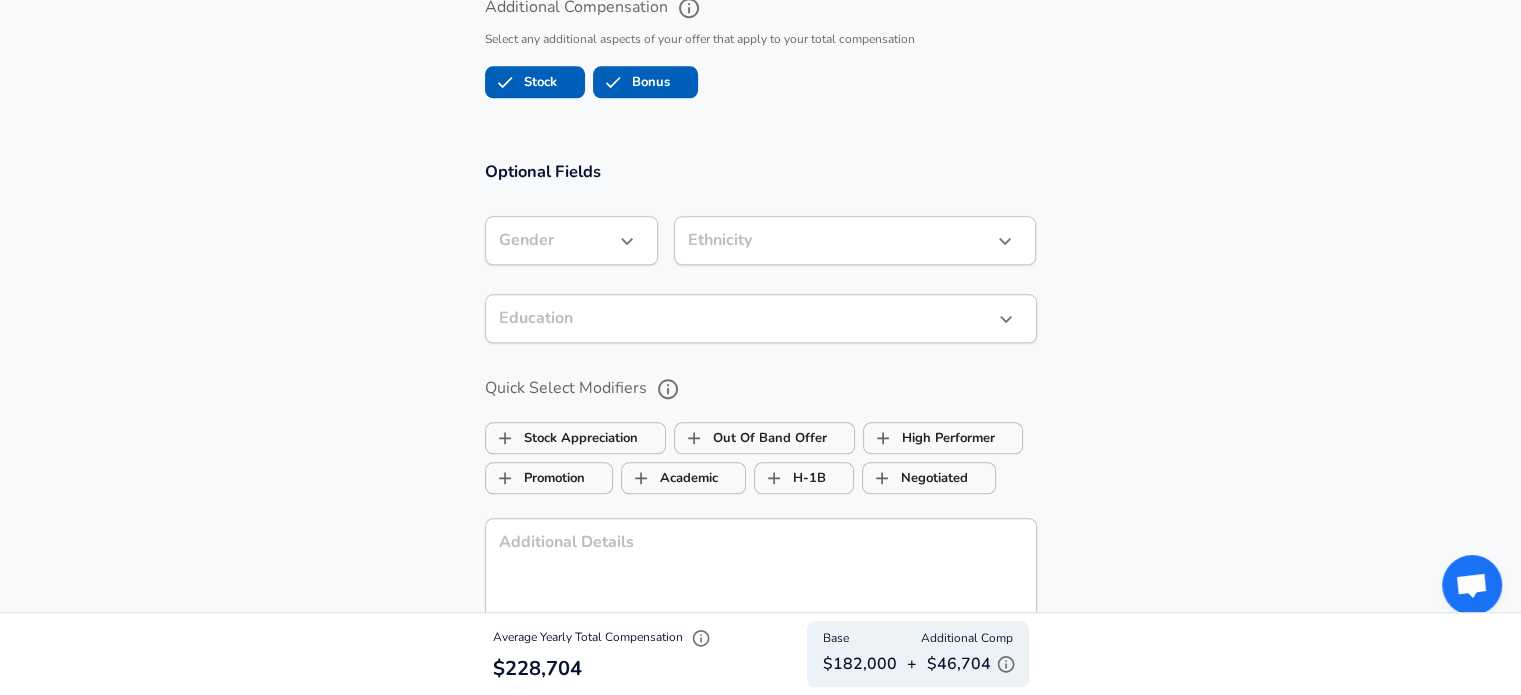 type on "37,604" 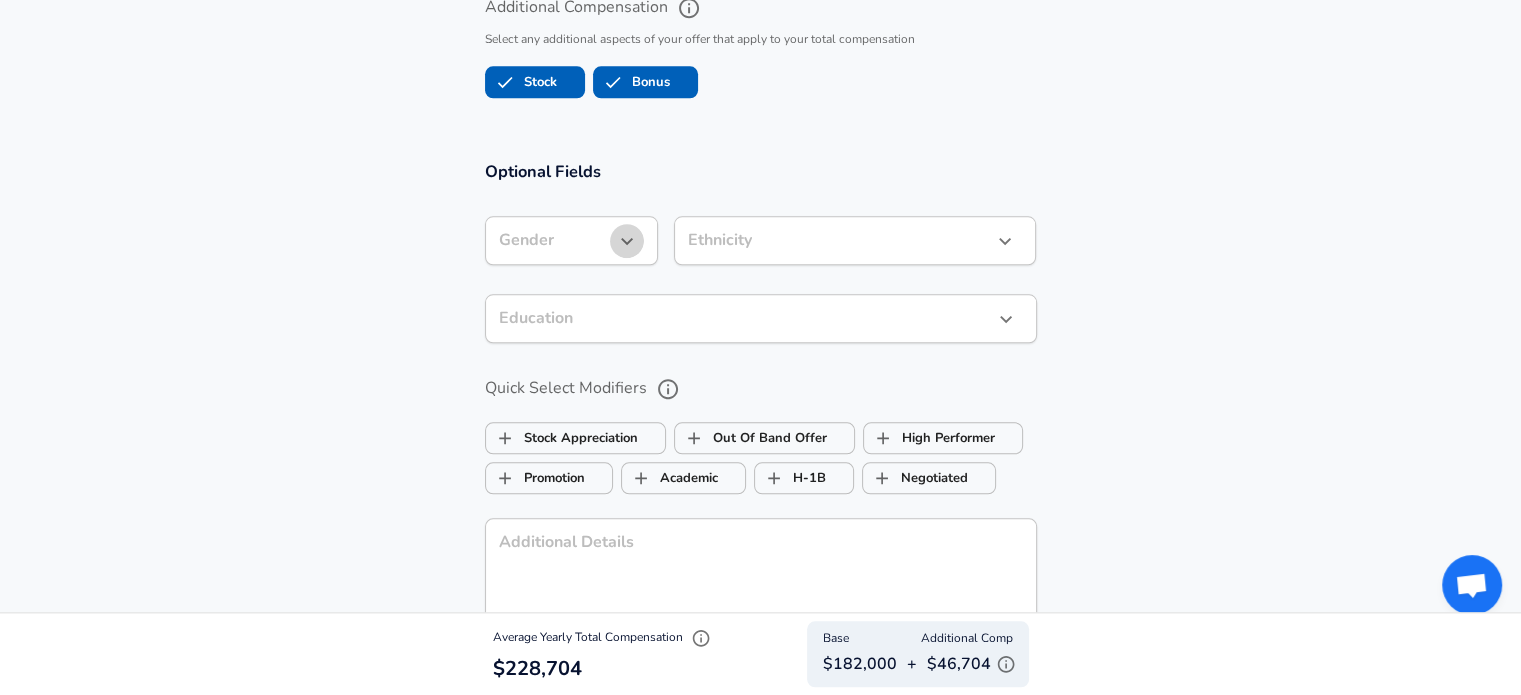 click at bounding box center (627, 241) 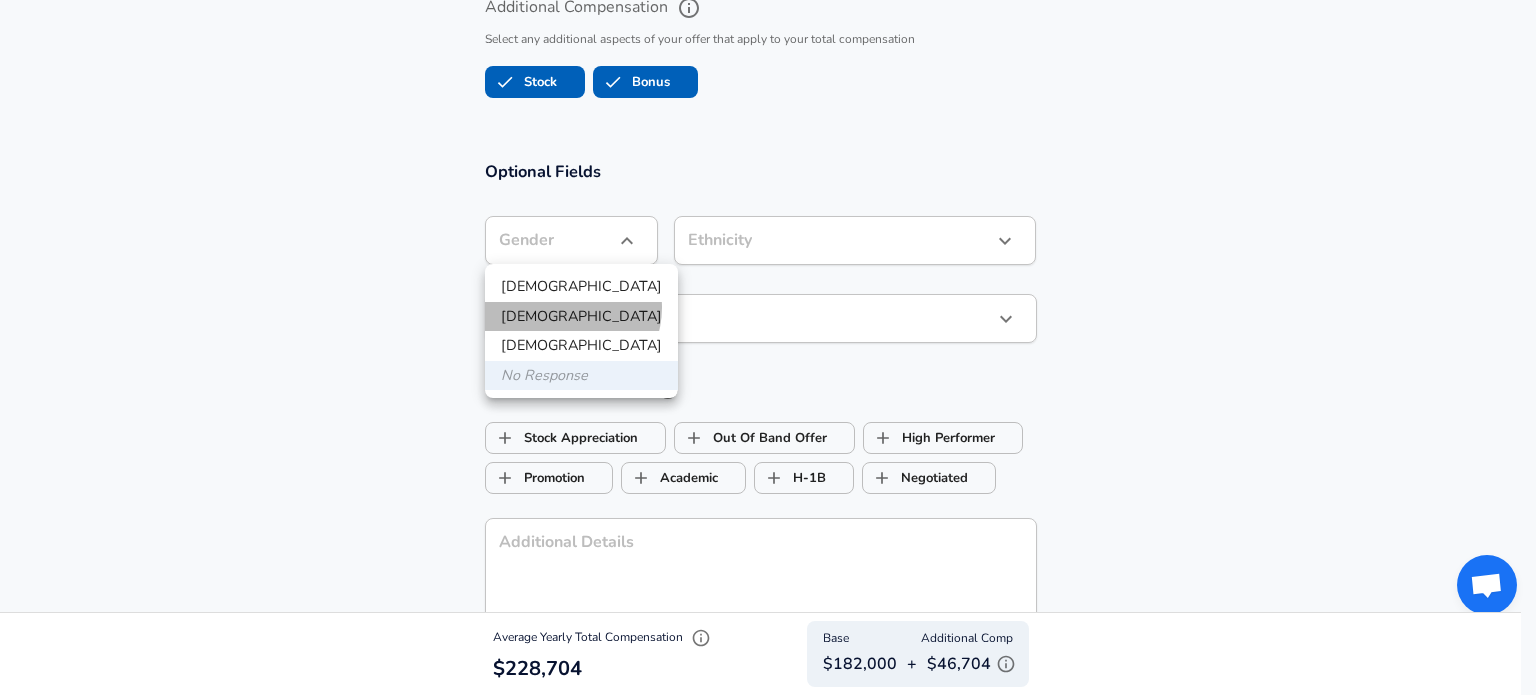 click on "[DEMOGRAPHIC_DATA]" at bounding box center [581, 317] 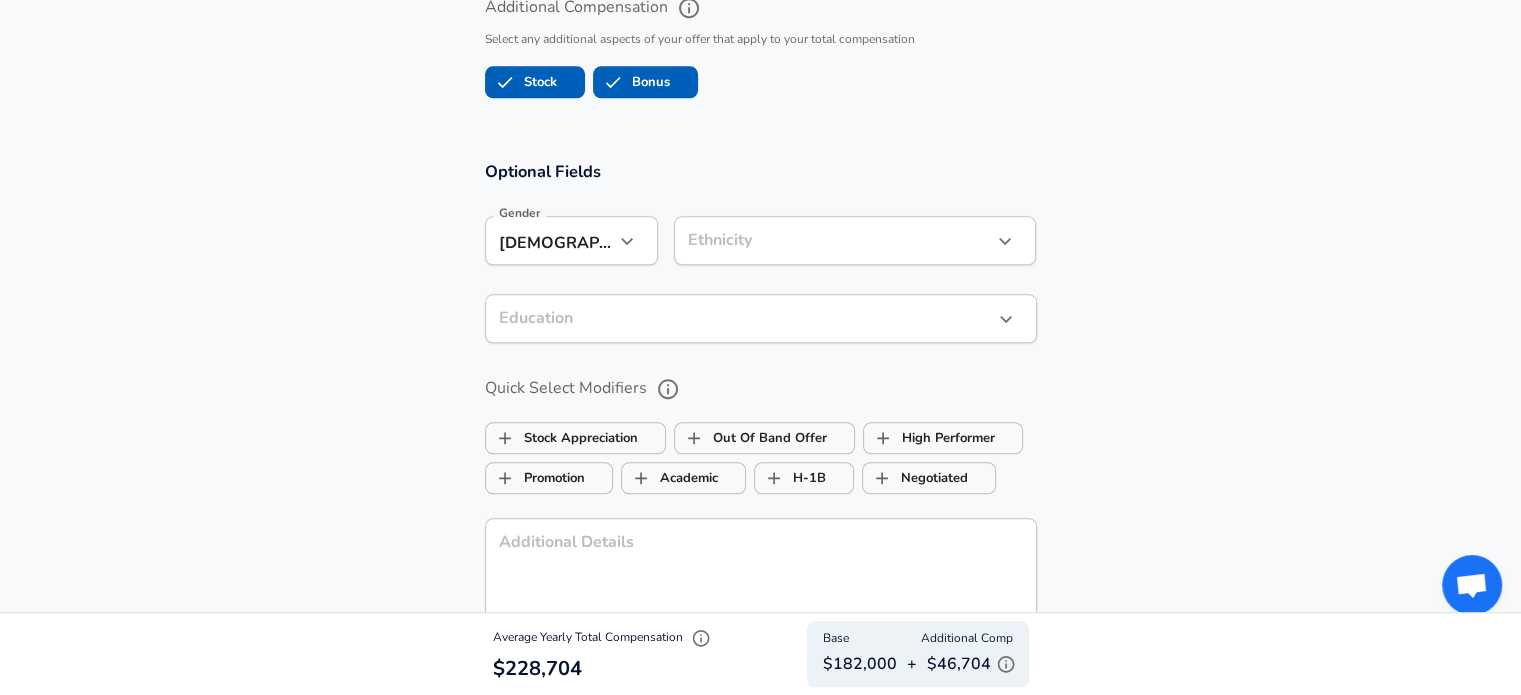 click on "Restart Add Your Salary Back Step 1 of 2 Thank You! File Successfully Submitted! Reset Enhance Privacy and Anonymity Yes Automatically hides specific fields until there are enough submissions to safely display the full details.   More Details Based on your submission and the data points that we have already collected, we will automatically hide and anonymize specific fields if there aren't enough data points to remain sufficiently anonymous. Step 2 of 2 Company & Title Information   Enter the company you received your offer from Company Paylocity Company   Select the title that closest resembles your official title. This should be similar to the title that was present on your offer letter. Title Senior Product Manager Title   Select a job family that best fits your role. If you can't find one, select 'Other' to enter a custom job family Job Family Product Manager Job Family   Select a Specialization that best fits your role. If you can't find one, select 'Other' to enter a custom specialization Enterprise   2" at bounding box center [760, -1795] 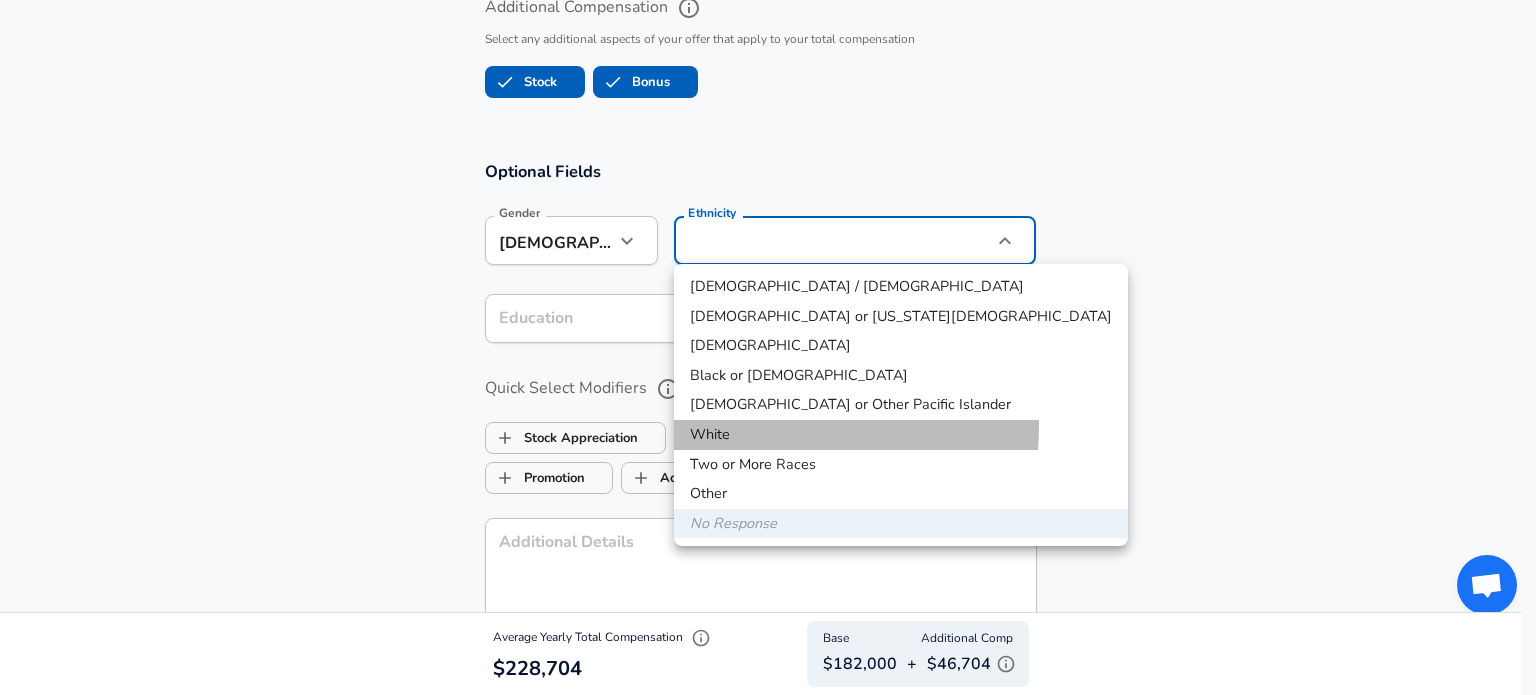 click on "White" at bounding box center [901, 435] 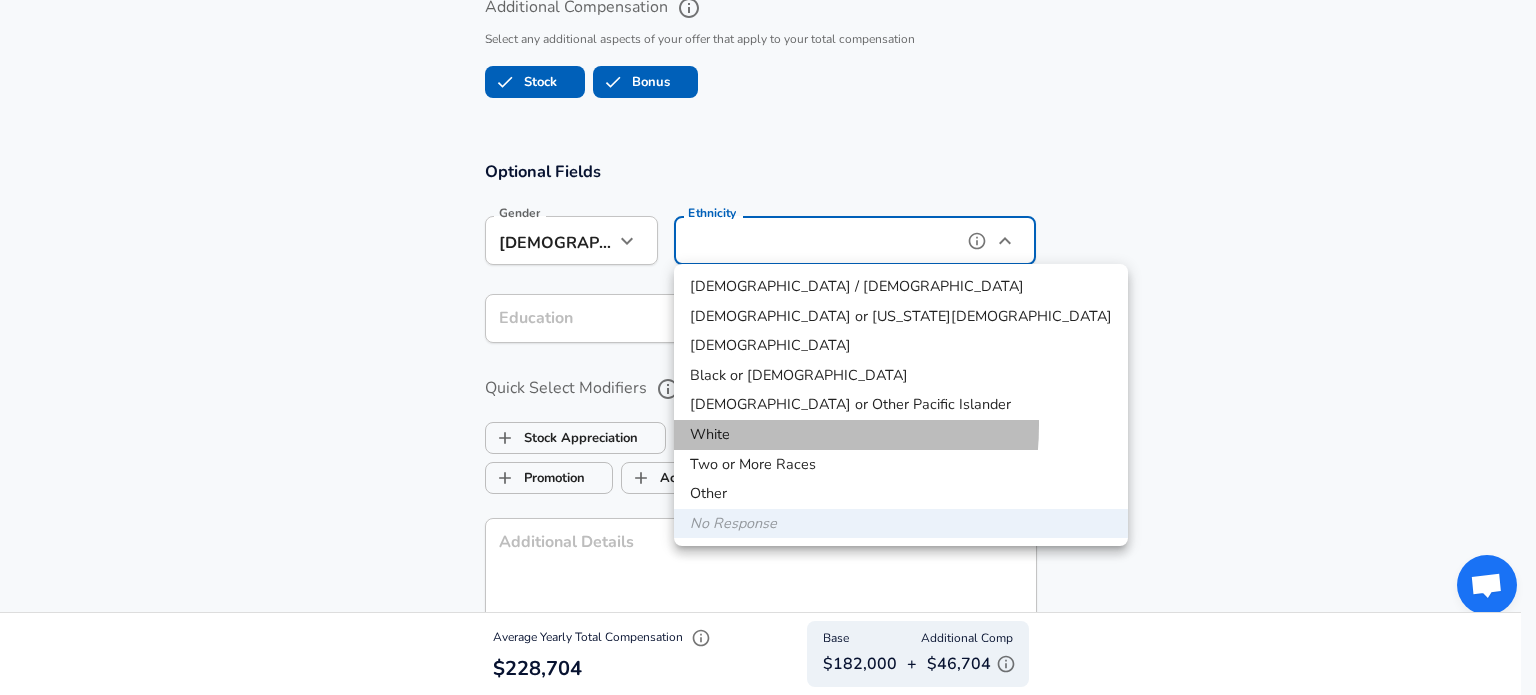 type on "White" 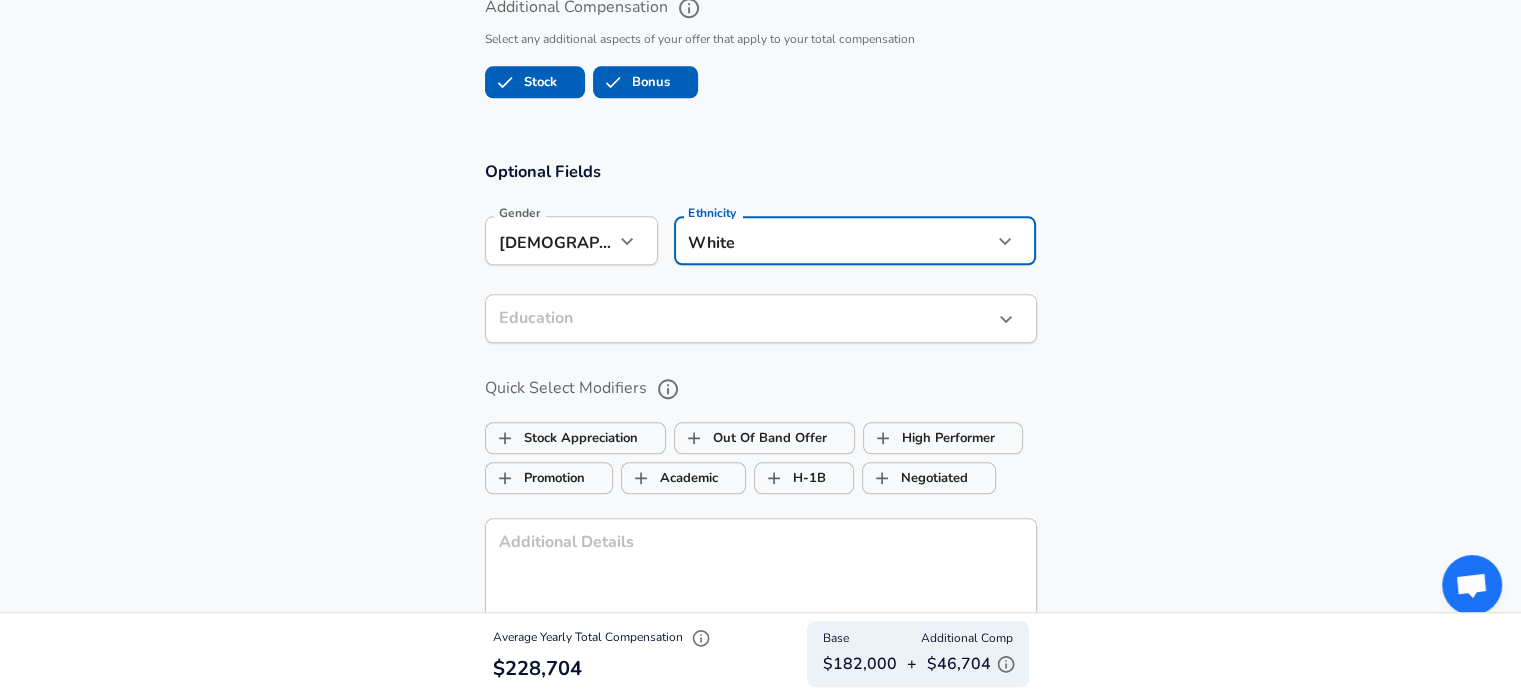 click on "Restart Add Your Salary Back Step 1 of 2 Thank You! File Successfully Submitted! Reset Enhance Privacy and Anonymity Yes Automatically hides specific fields until there are enough submissions to safely display the full details.   More Details Based on your submission and the data points that we have already collected, we will automatically hide and anonymize specific fields if there aren't enough data points to remain sufficiently anonymous. Step 2 of 2 Company & Title Information   Enter the company you received your offer from Company Paylocity Company   Select the title that closest resembles your official title. This should be similar to the title that was present on your offer letter. Title Senior Product Manager Title   Select a job family that best fits your role. If you can't find one, select 'Other' to enter a custom job family Job Family Product Manager Job Family   Select a Specialization that best fits your role. If you can't find one, select 'Other' to enter a custom specialization Enterprise   2" at bounding box center [760, -1795] 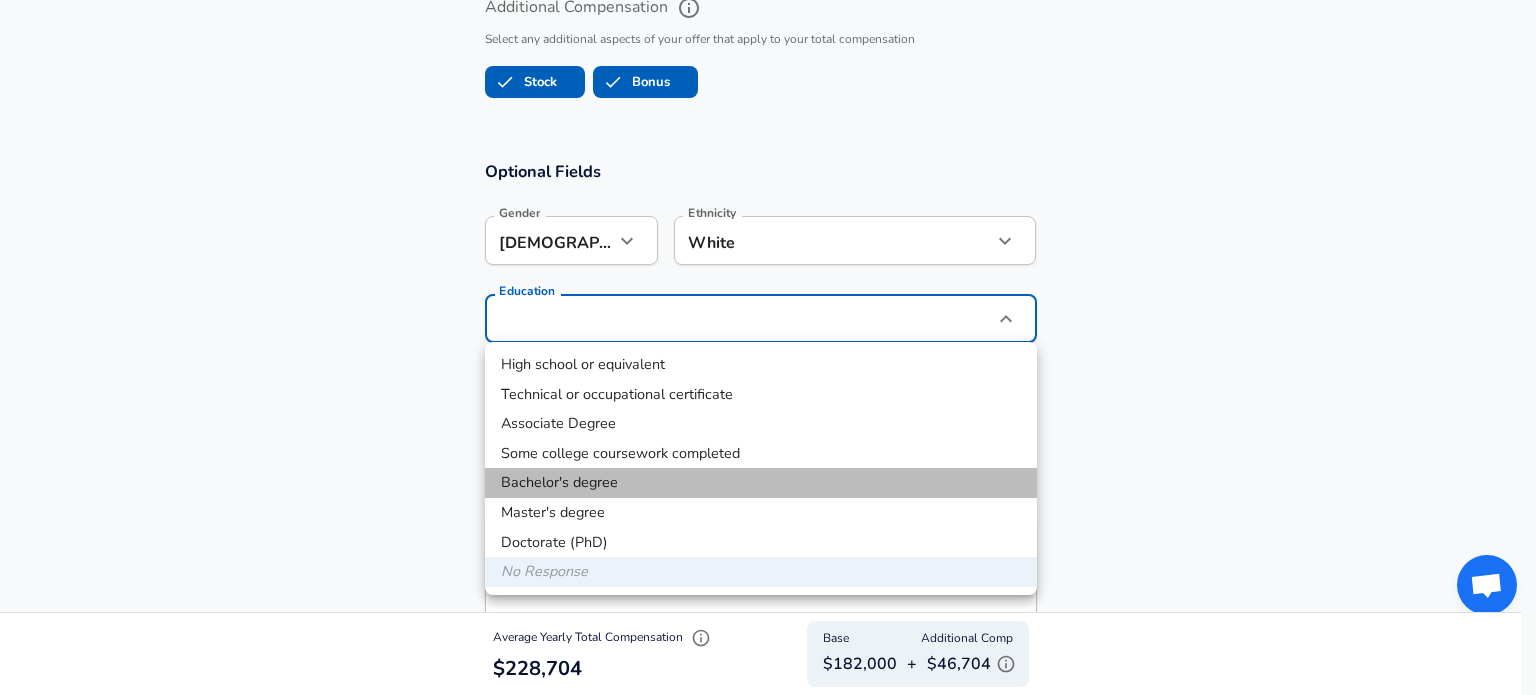 click on "Bachelor's degree" at bounding box center [761, 483] 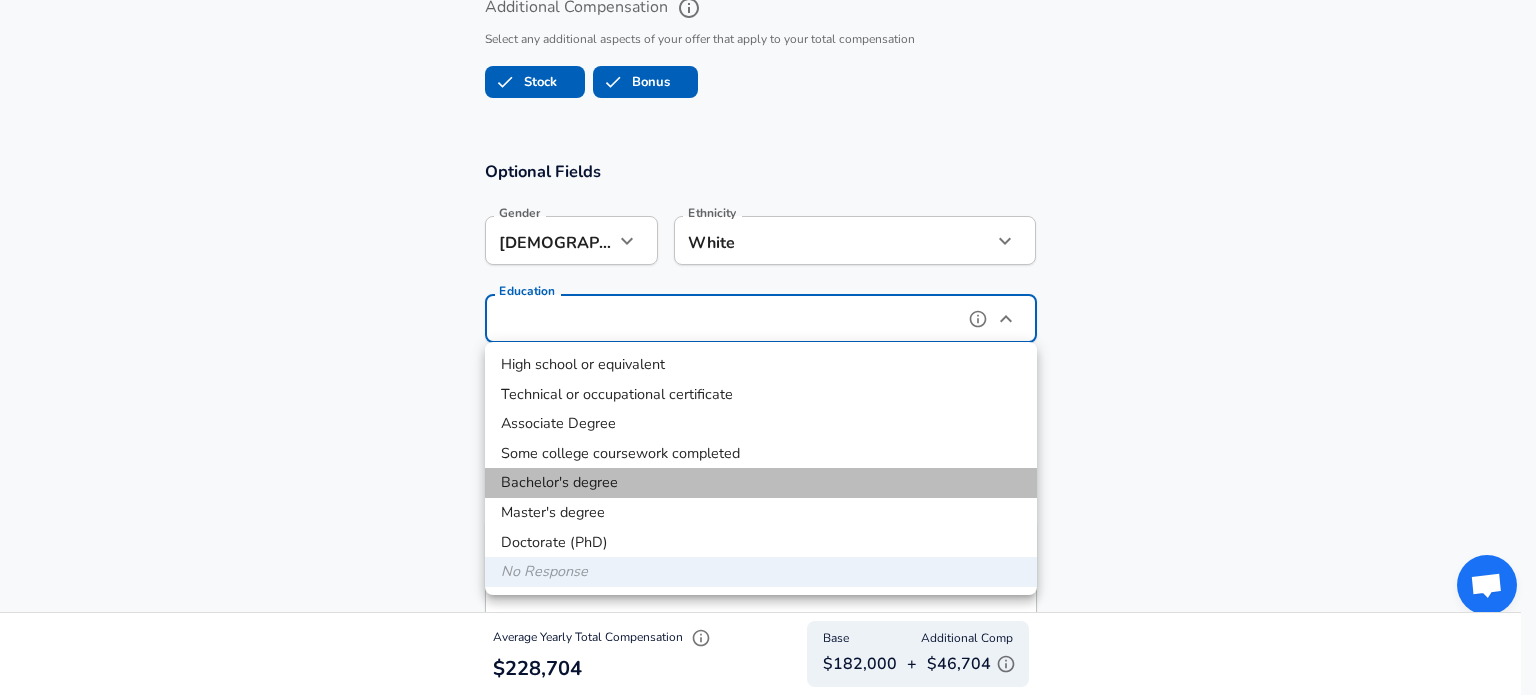type on "Bachelors degree" 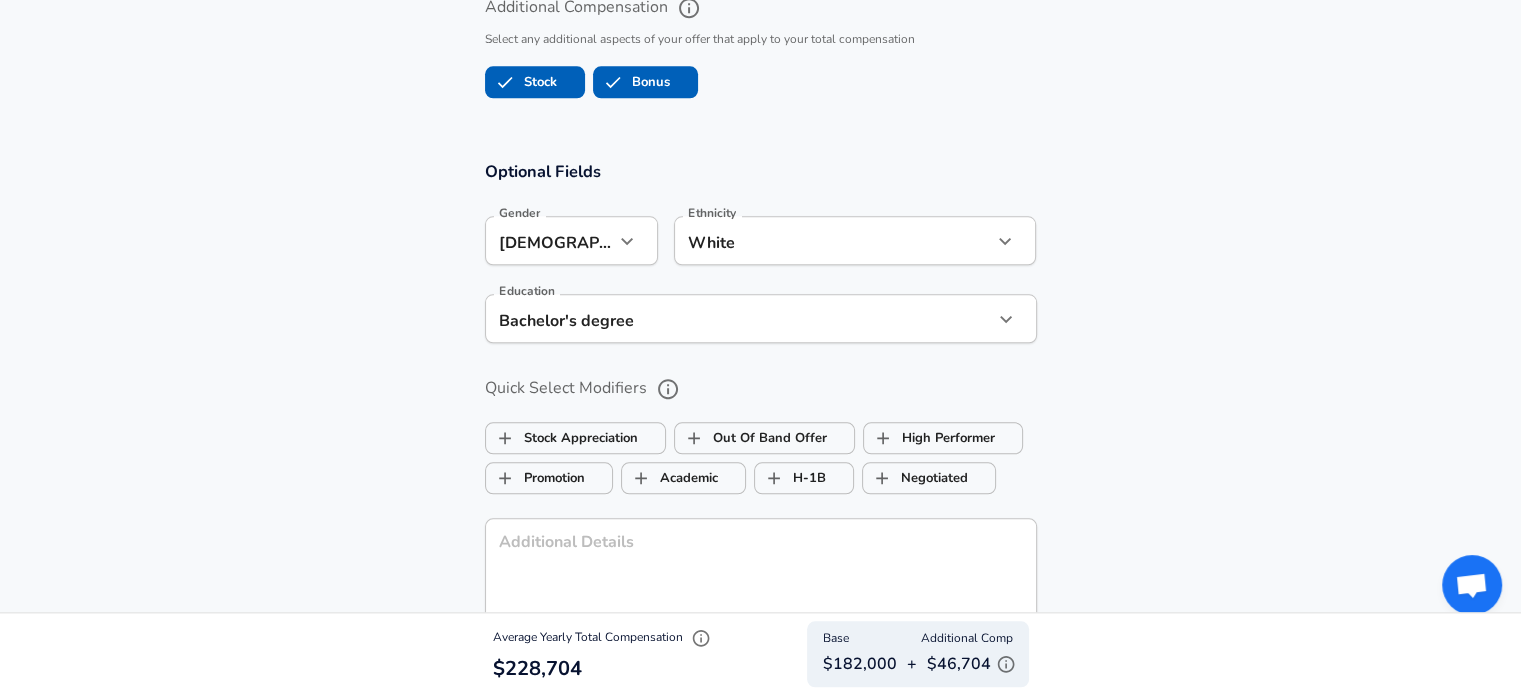 click on "Optional Fields Gender [DEMOGRAPHIC_DATA] [DEMOGRAPHIC_DATA] Gender Ethnicity White White Ethnicity Education Bachelor's degree Bachelors degree Education Quick Select Modifiers   Stock Appreciation Out Of Band Offer High Performer Promotion Academic H-1B Negotiated Additional Details x Additional Details 0 /500 characters Email Address [EMAIL_ADDRESS][DOMAIN_NAME] Email Address   Providing an email allows for editing or removal of your submission. We may also reach out if we have any questions. Your email will not be published." at bounding box center (760, 427) 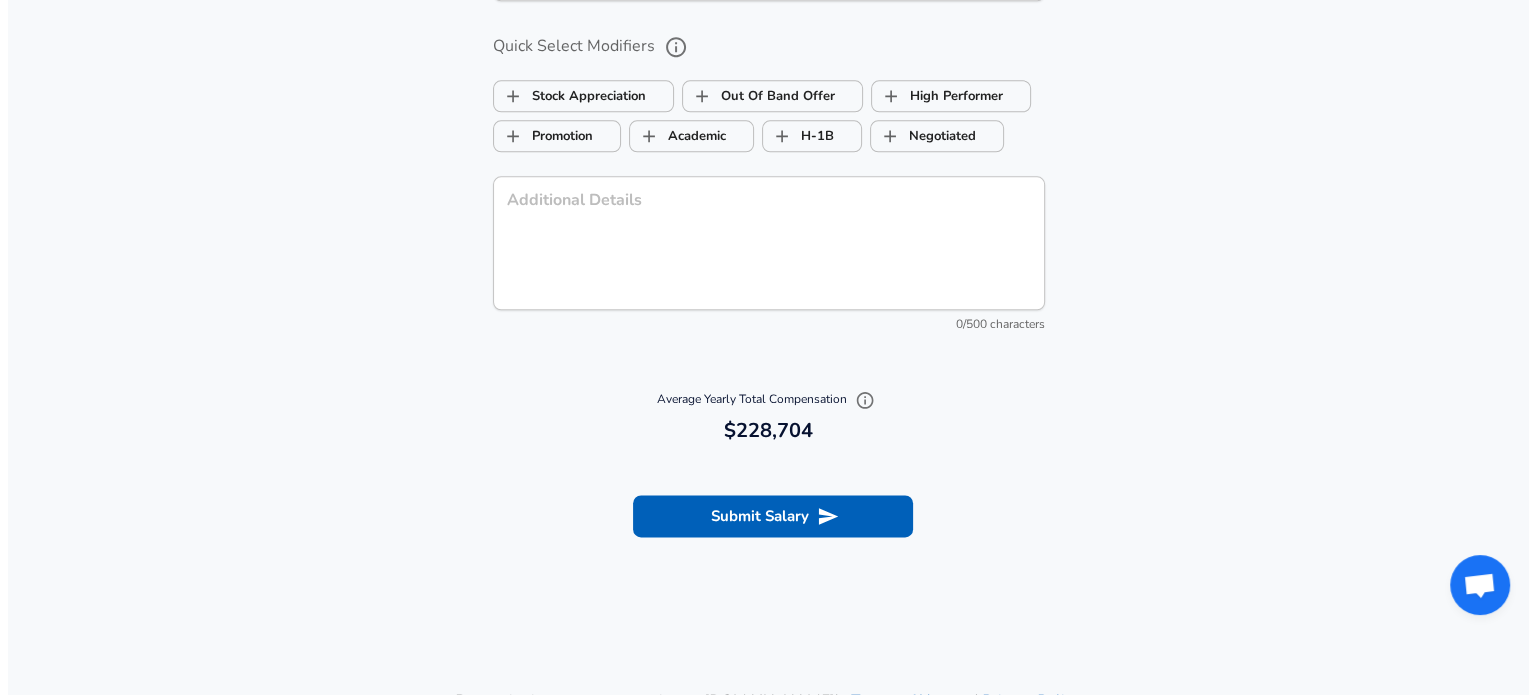 scroll, scrollTop: 2515, scrollLeft: 0, axis: vertical 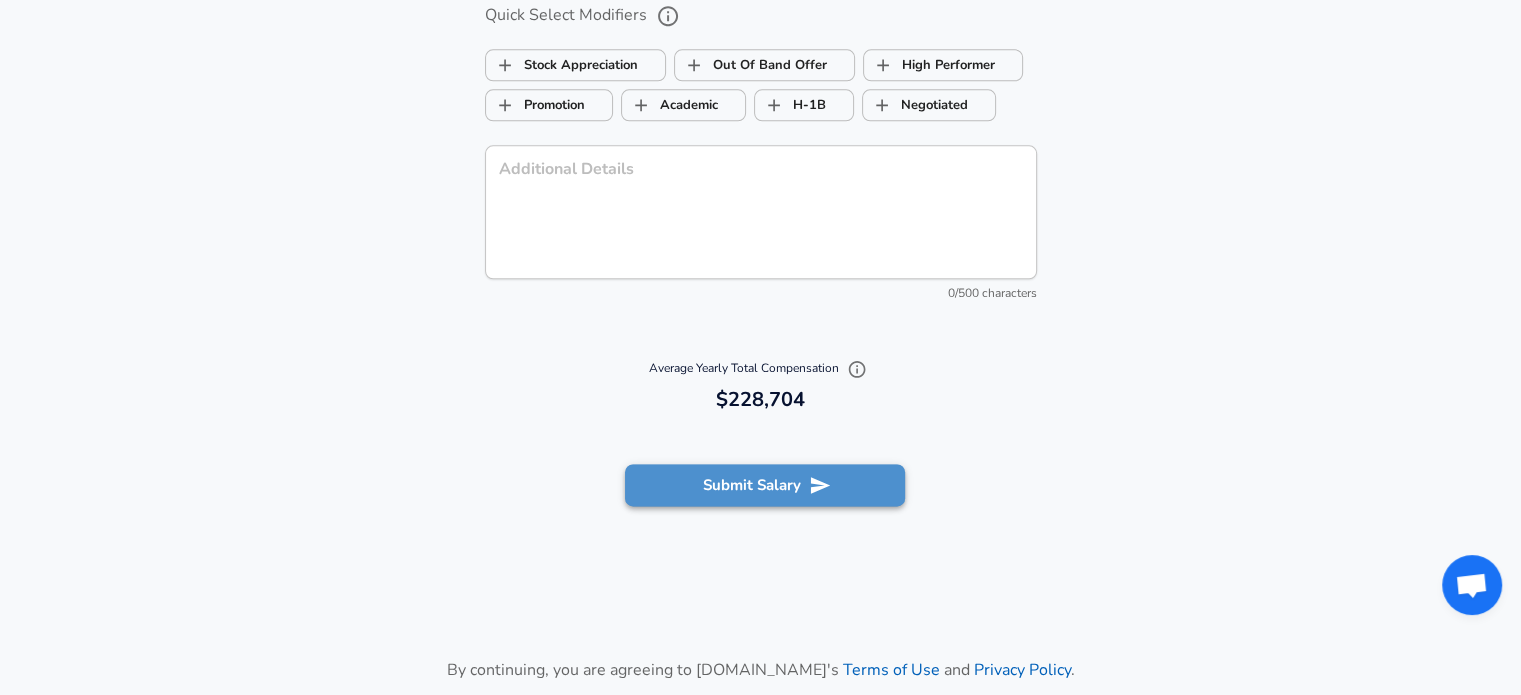 click on "Submit Salary" at bounding box center [765, 485] 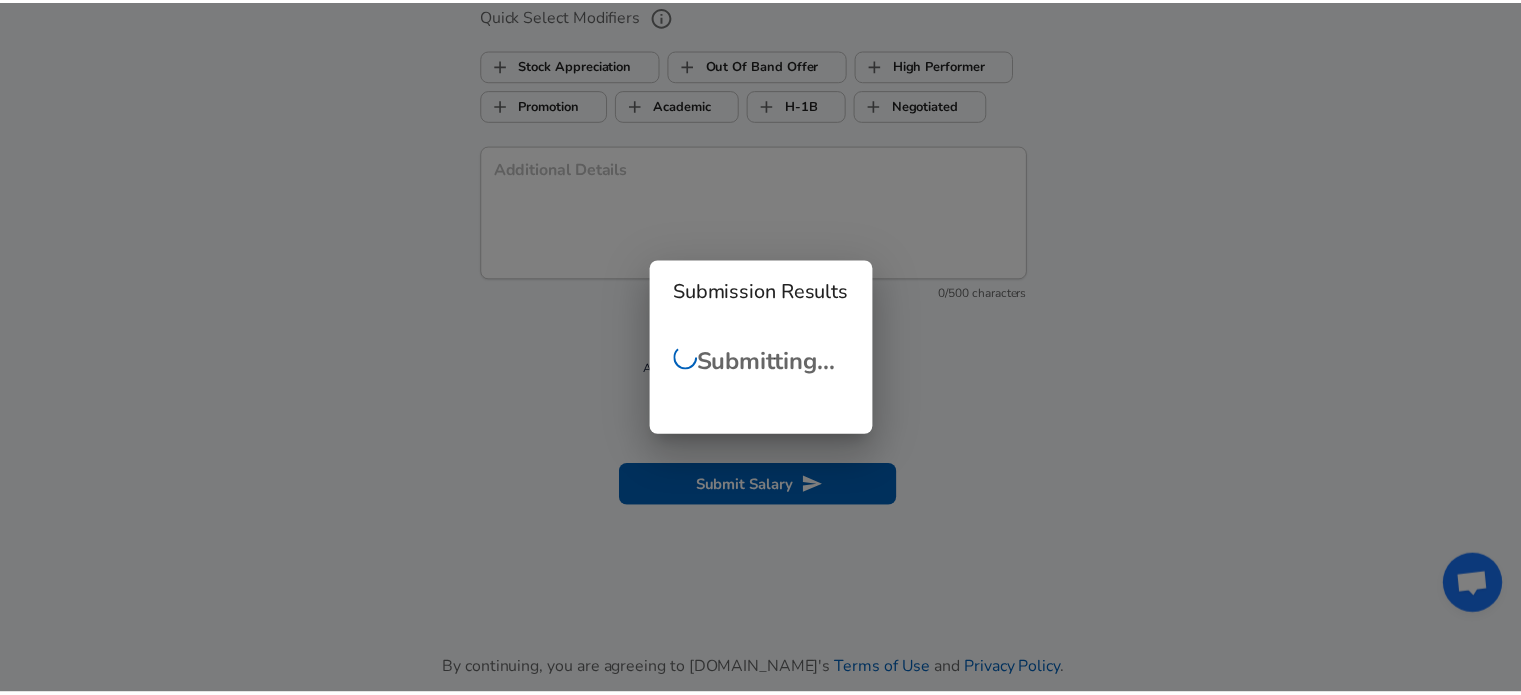 scroll, scrollTop: 109, scrollLeft: 0, axis: vertical 